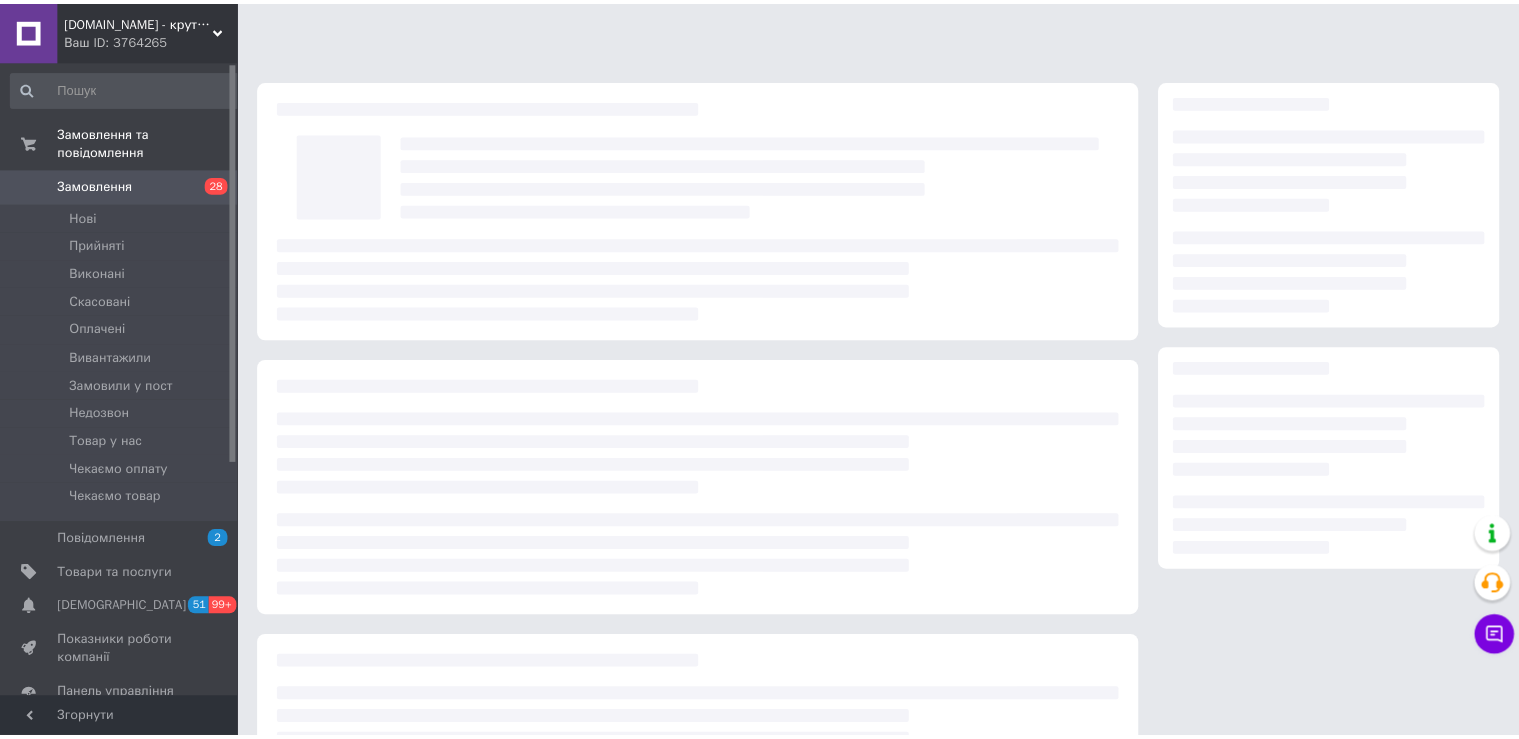 scroll, scrollTop: 0, scrollLeft: 0, axis: both 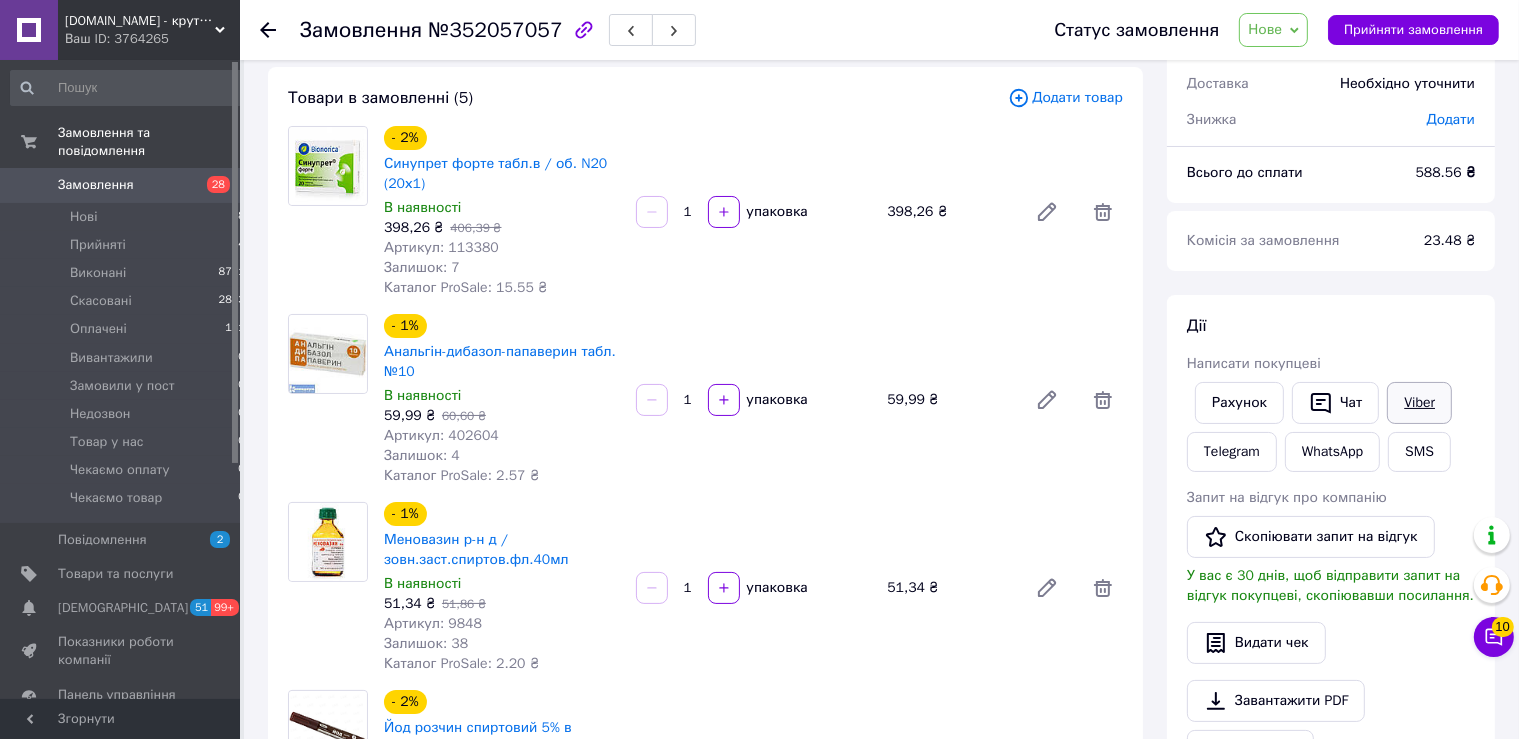 click on "Viber" at bounding box center (1419, 403) 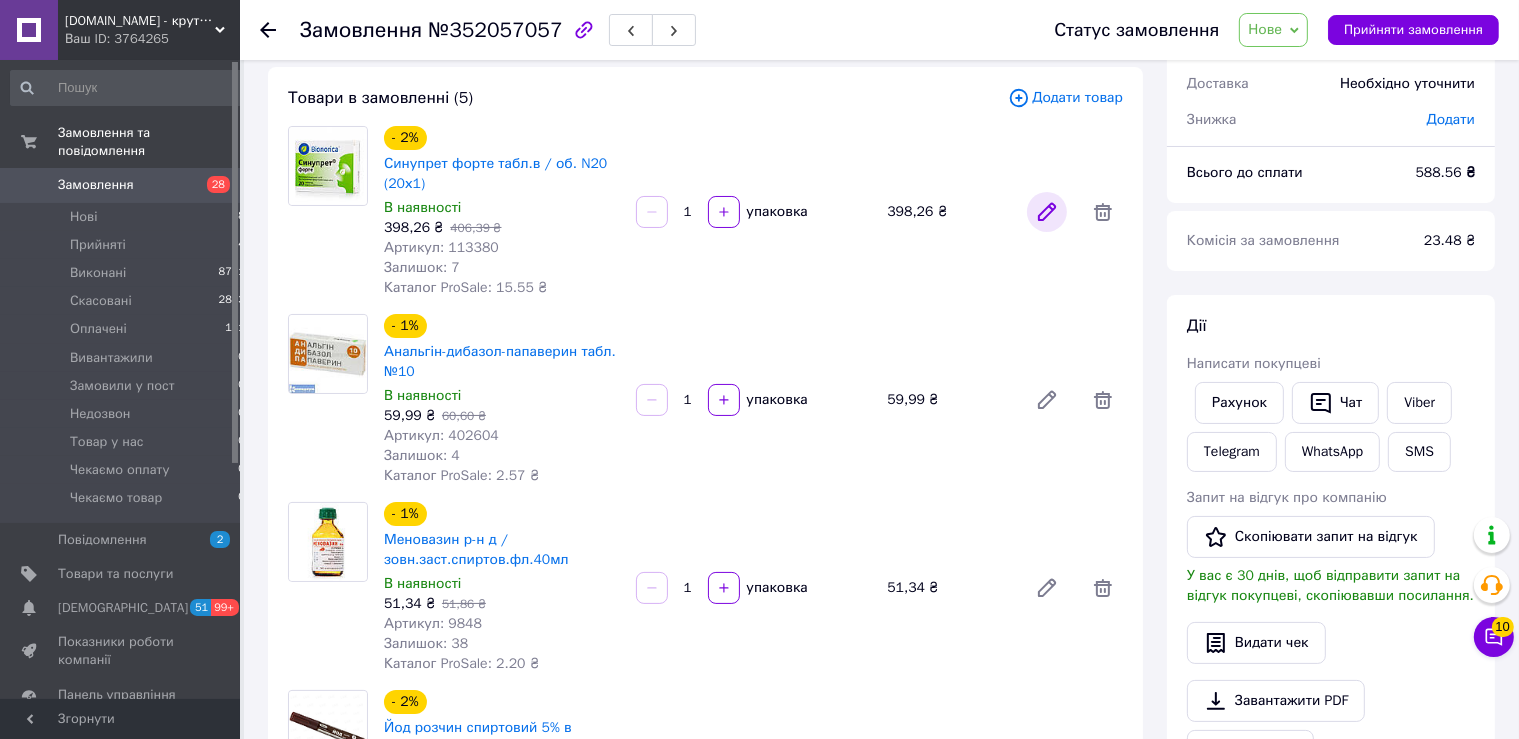 scroll, scrollTop: 0, scrollLeft: 0, axis: both 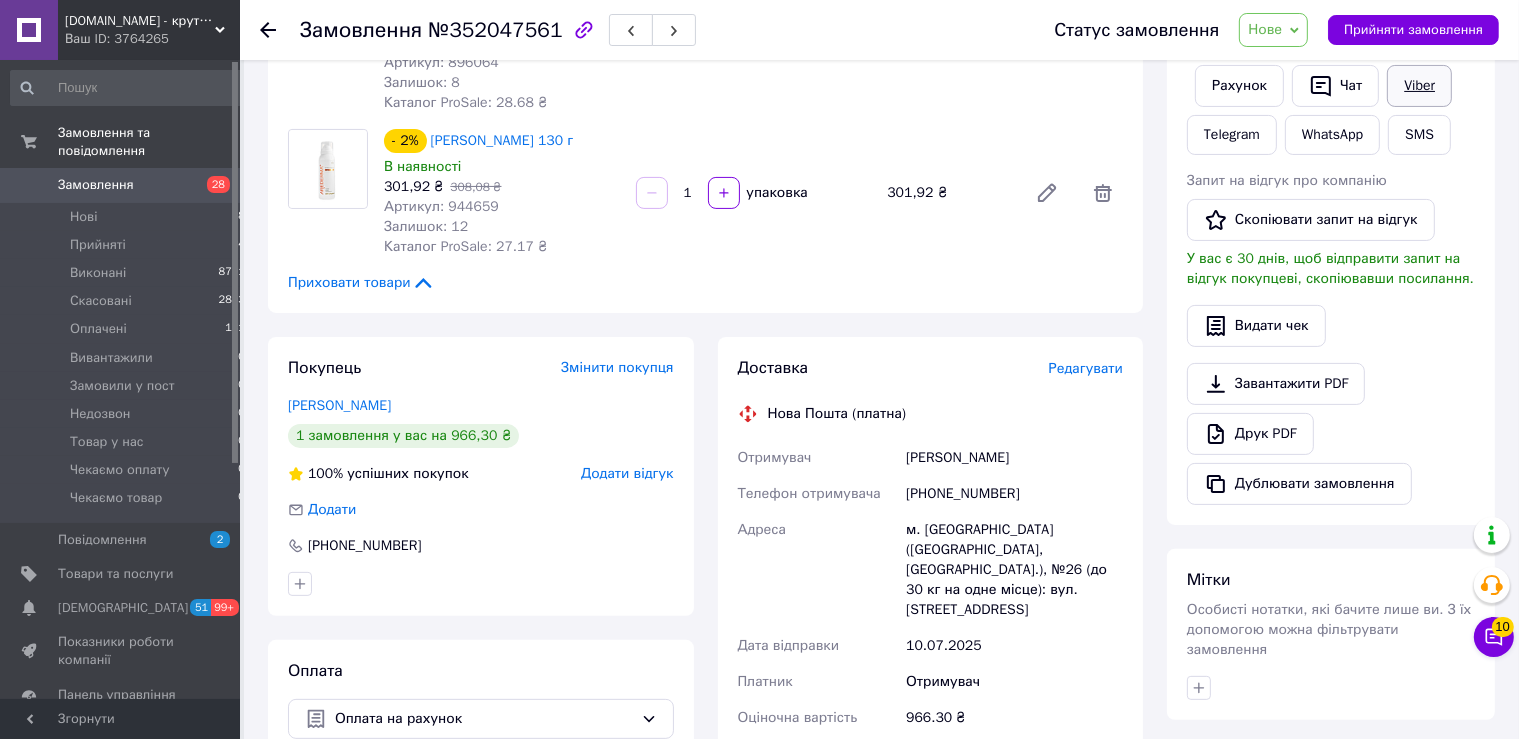 click on "Viber" at bounding box center [1419, 86] 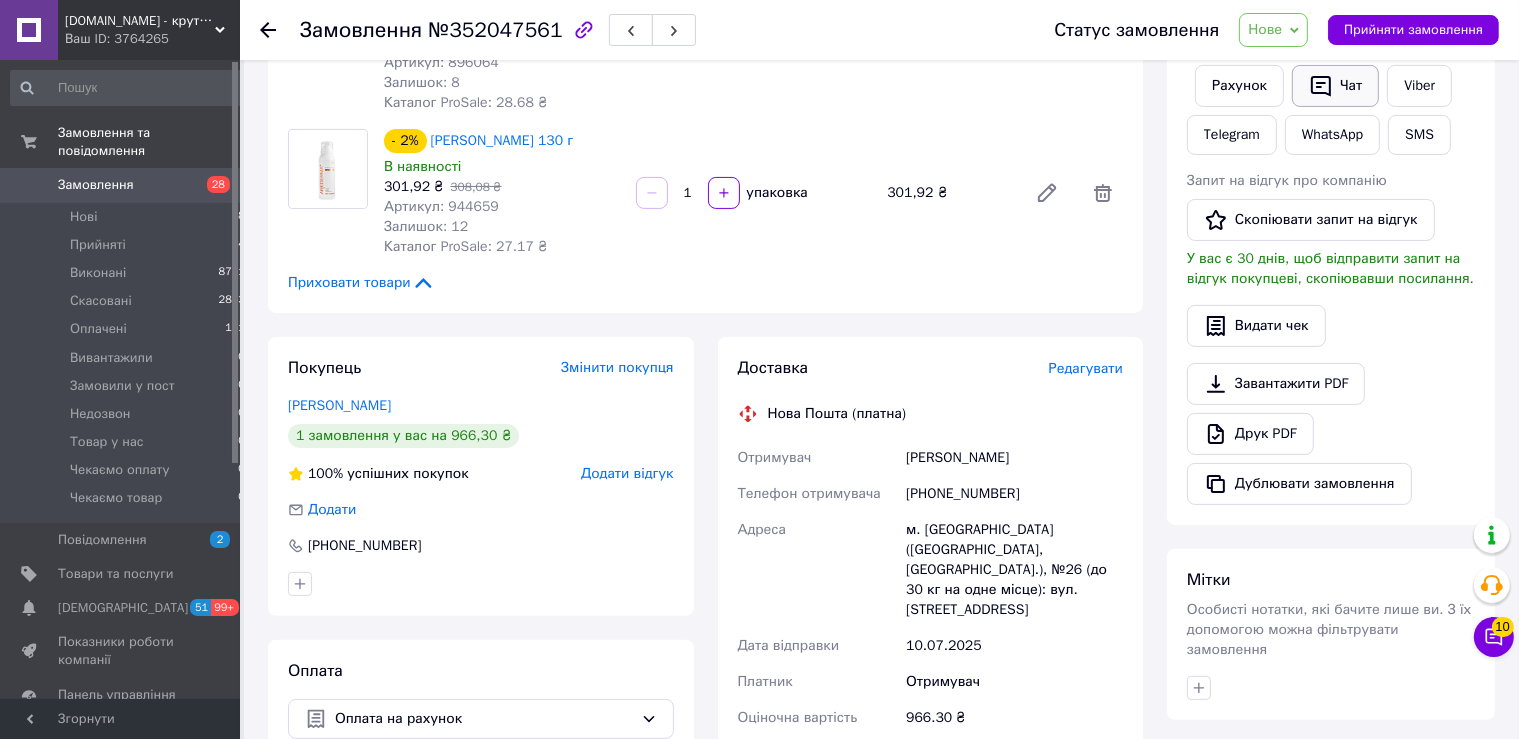 click on "Чат" at bounding box center (1335, 86) 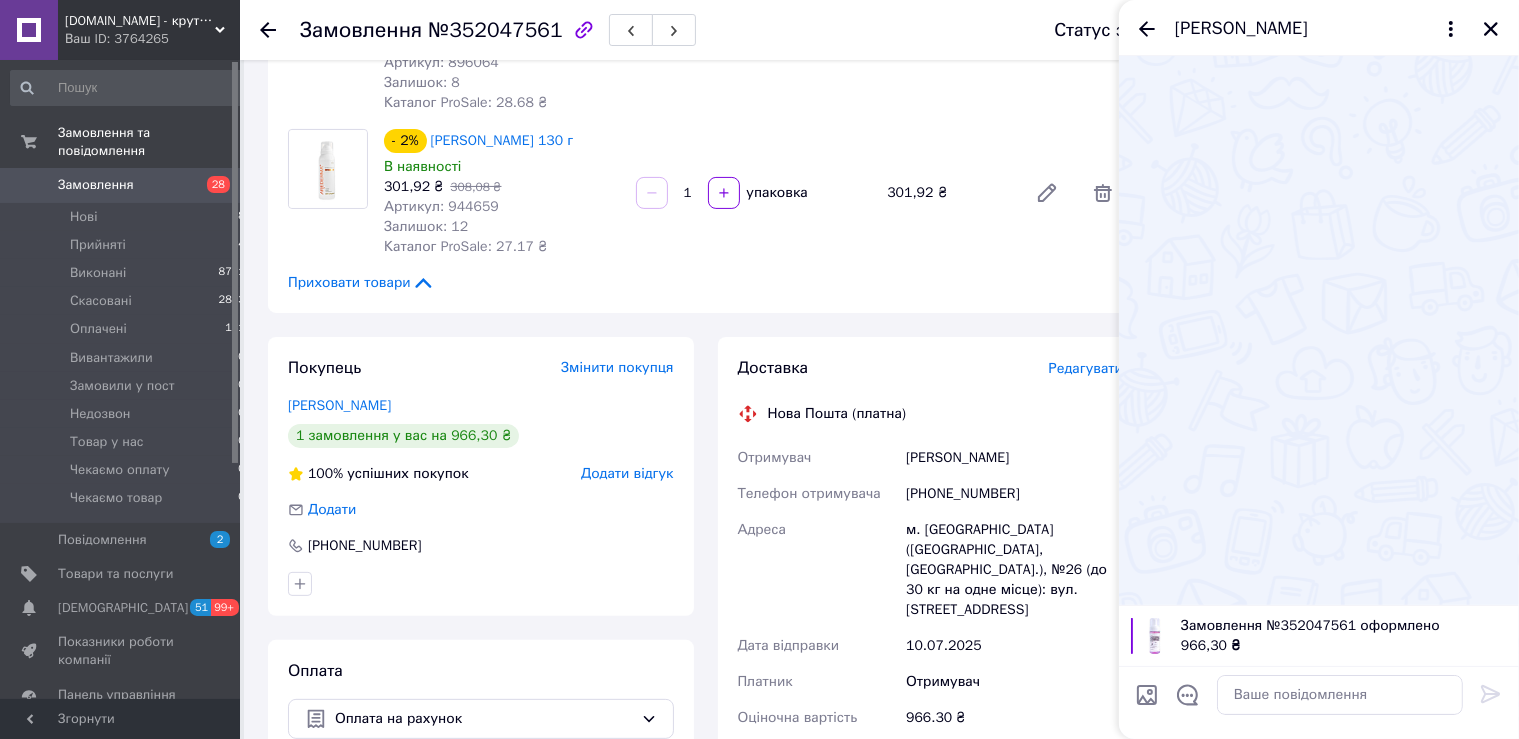 type 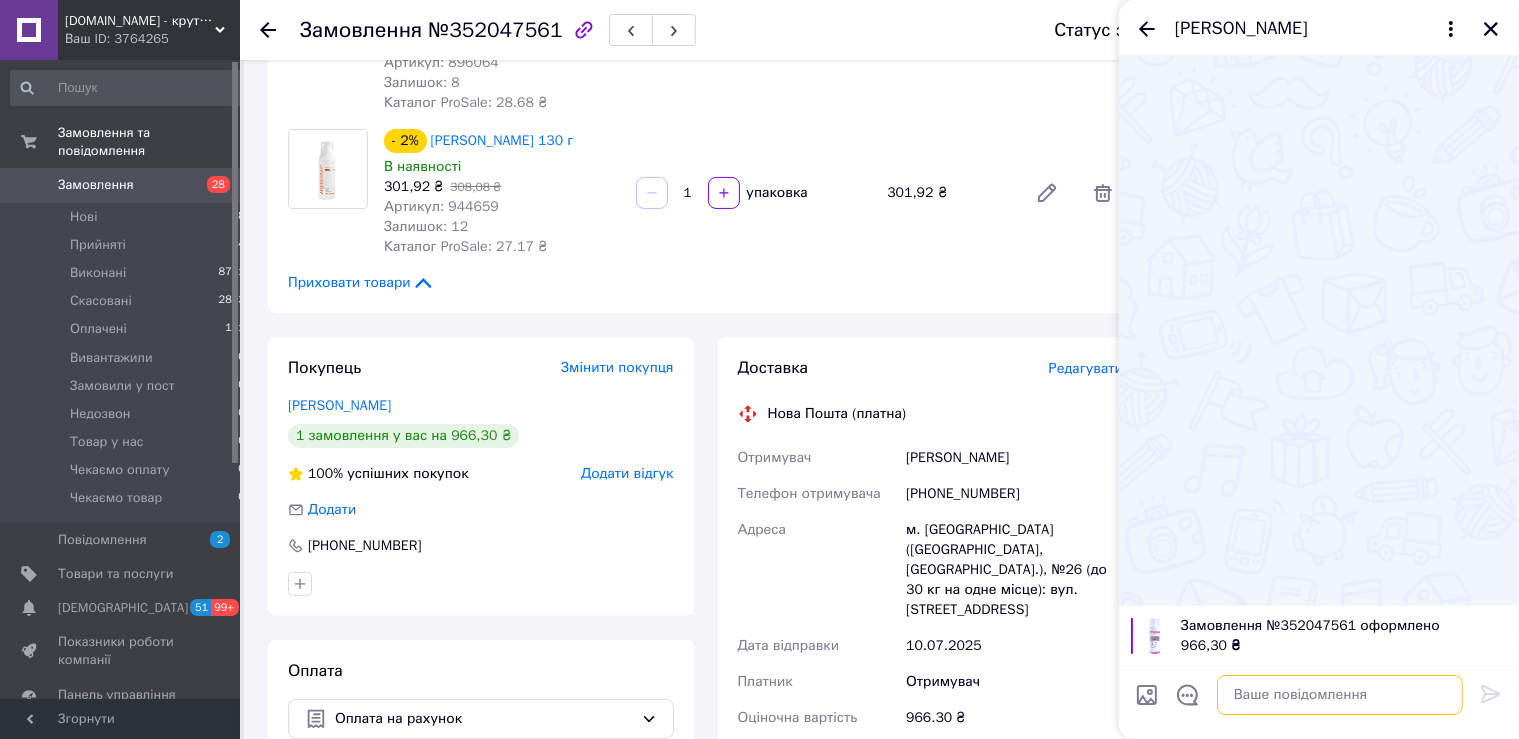 click at bounding box center [1340, 695] 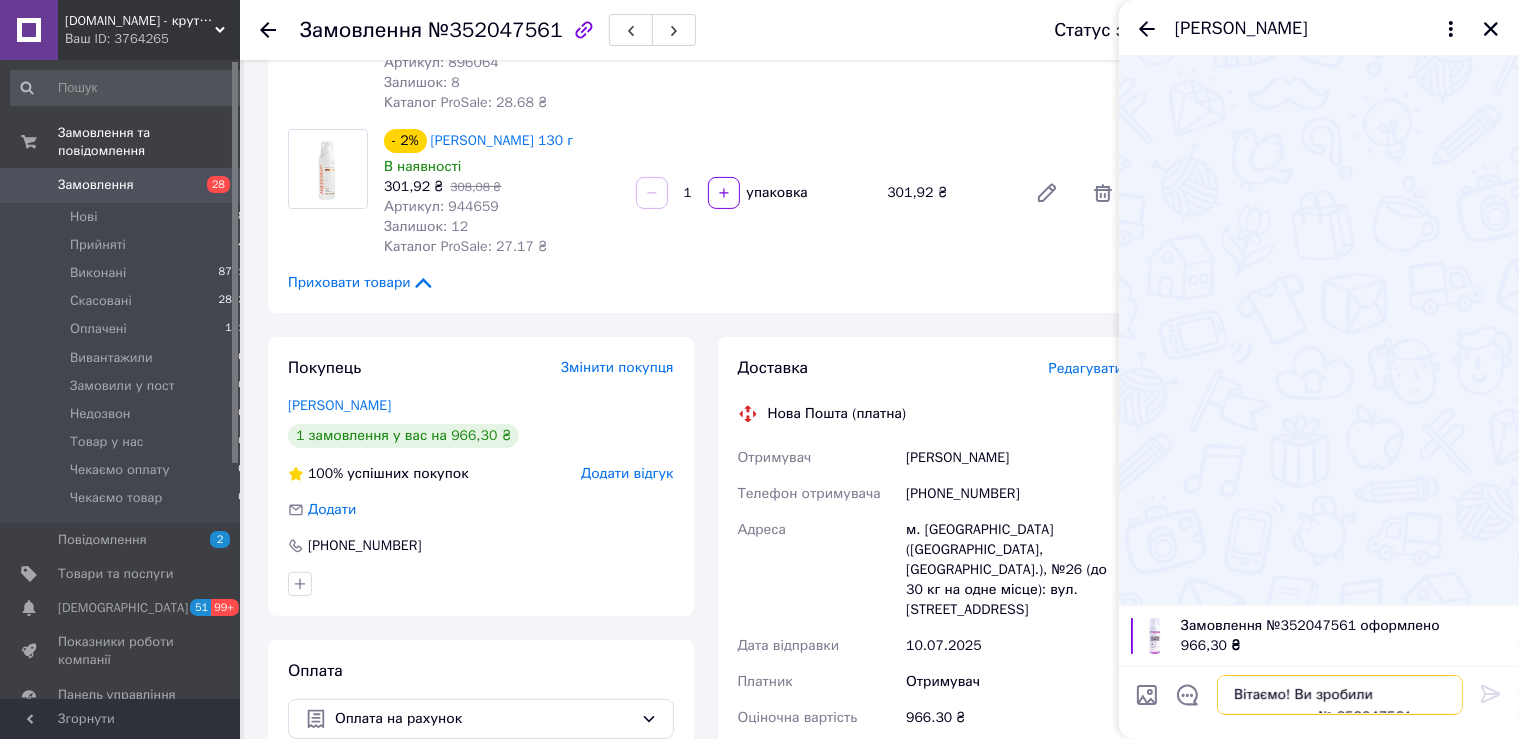 scroll, scrollTop: 482, scrollLeft: 0, axis: vertical 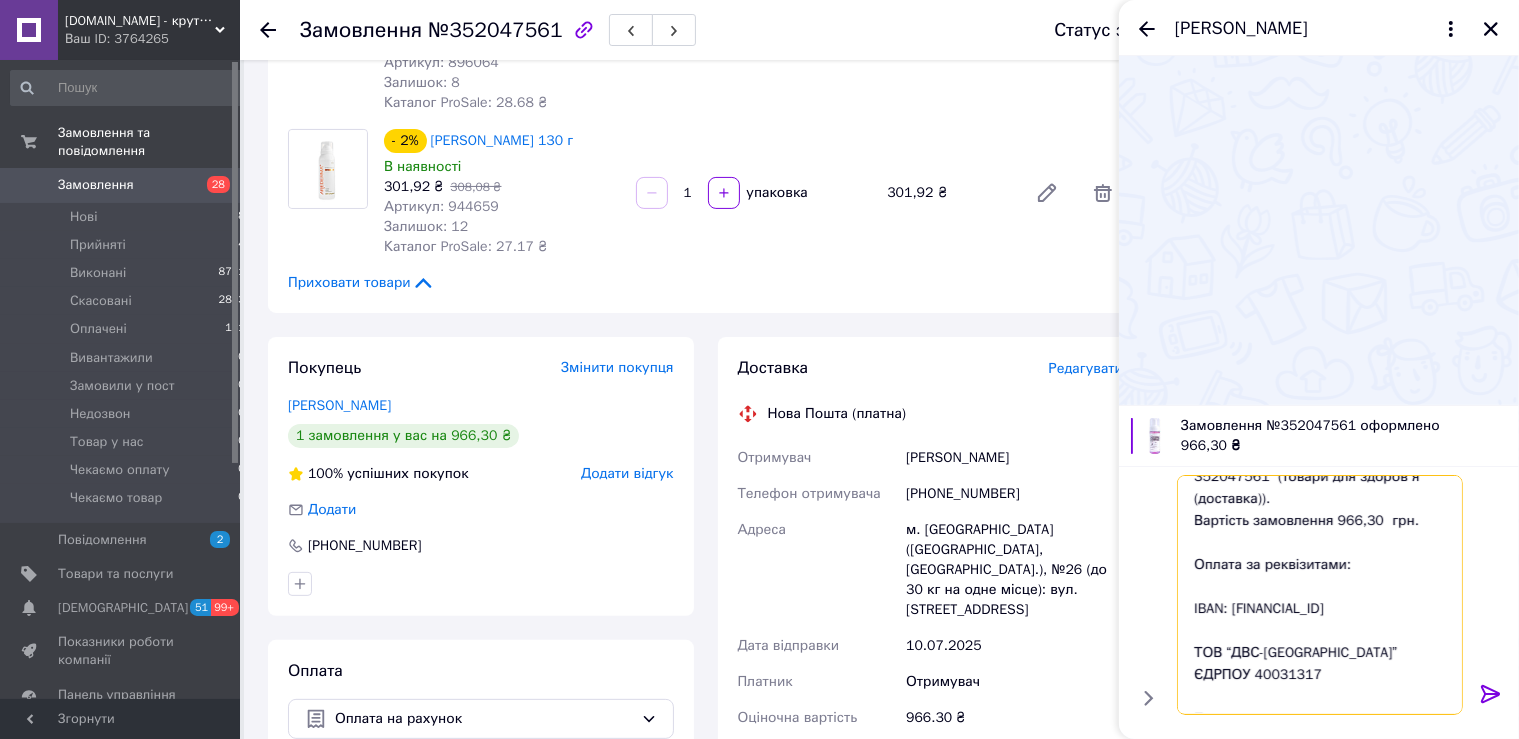 click on "Вітаємо! Ви зробили замовлення № 352047561  (товари для здоров'я (доставка)).
Вартість замовлення 966,30  грн.
Оплата за реквізитами:
IBAN: UA023052990000026009045022218
ТОВ “ДВС-Україна”
ЄДРПОУ 40031317
Призначення:  замовлення : 352047561
Після оплати надішліть нам, будь ласка, скрін квитанції про оплату:
на Viber
+38 (093) 950 01 47
або у  Чат Prom
Відправка протягом 3 робочих днів після оплати
(сб-нд — вихідні)
Відправка замовлення протягом трьох робочих днів після оплати (субота і неділя вихідні)." at bounding box center (1320, 595) 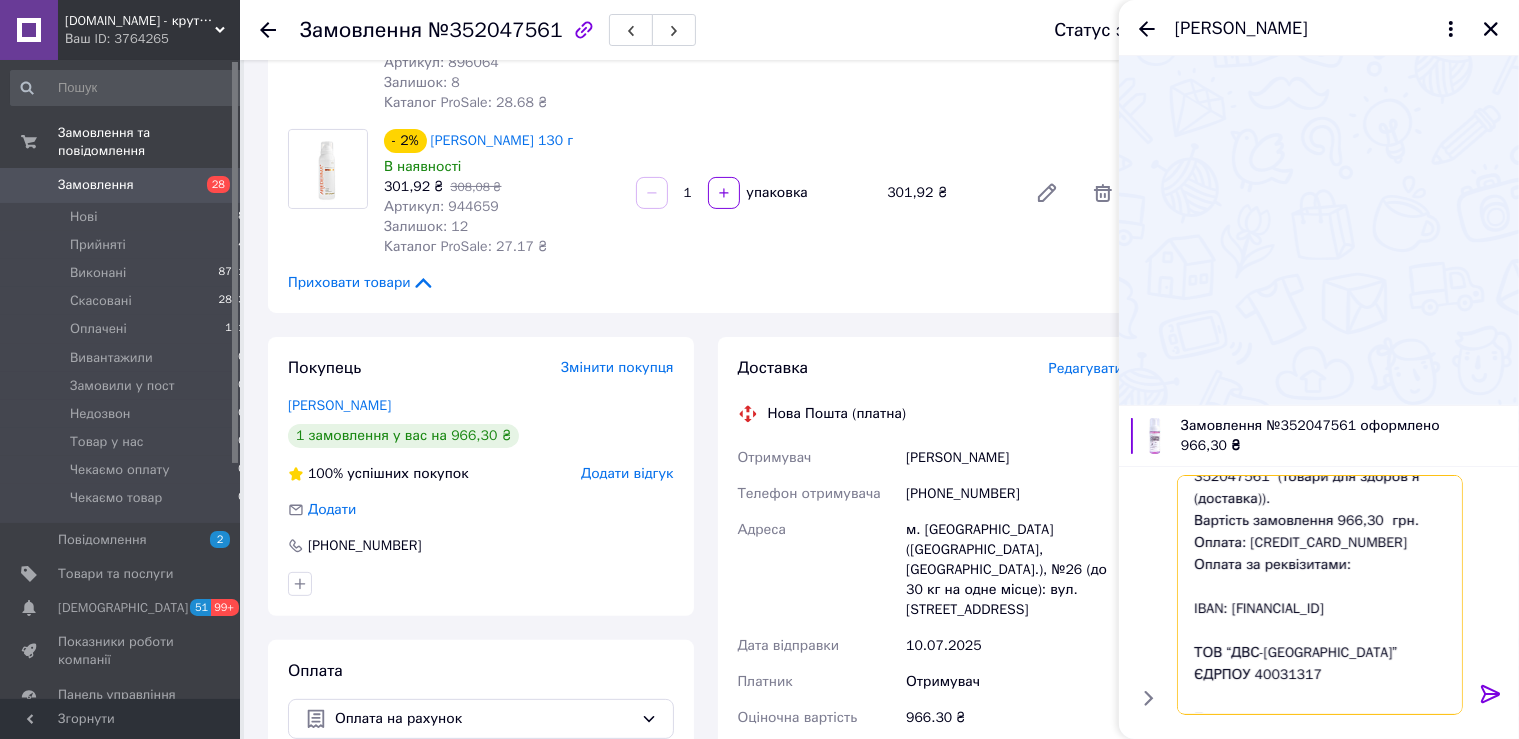 type on "Вітаємо! Ви зробили замовлення № 352047561  (товари для здоров'я (доставка)).
Вартість замовлення 966,30  грн.
Оплата: 5168 7450 3335 5964
Оплата за реквізитами:
IBAN: UA023052990000026009045022218
ТОВ “ДВС-Україна”
ЄДРПОУ 40031317
Призначення:  замовлення : 352047561
Після оплати надішліть нам, будь ласка, скрін квитанції про оплату:
на Viber
+38 (093) 950 01 47
або у  Чат Prom
Відправка протягом 3 робочих днів після оплати
(сб-нд — вихідні)
Відправка замовлення протягом трьох робочих днів після оплати (субота і неділя вихідні)." 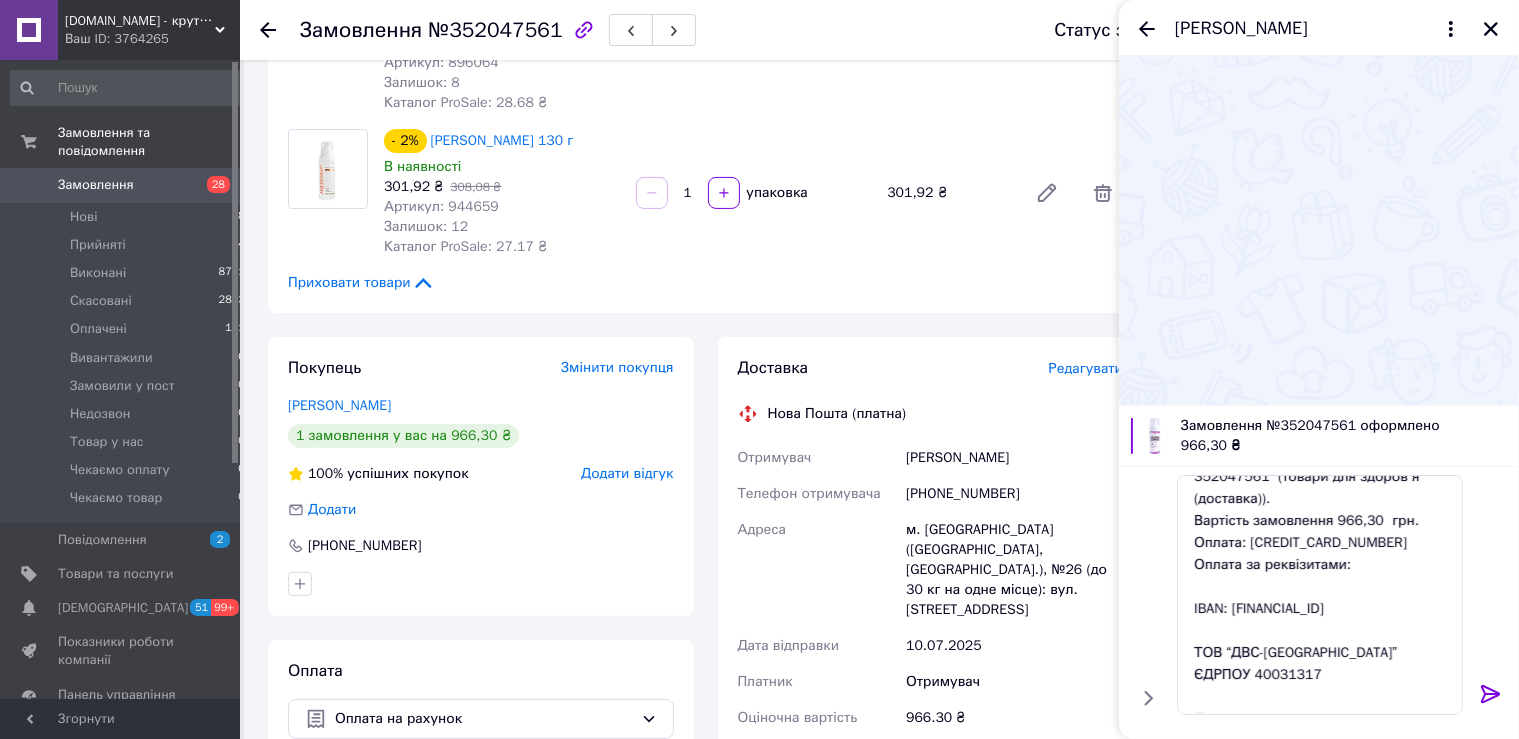 click 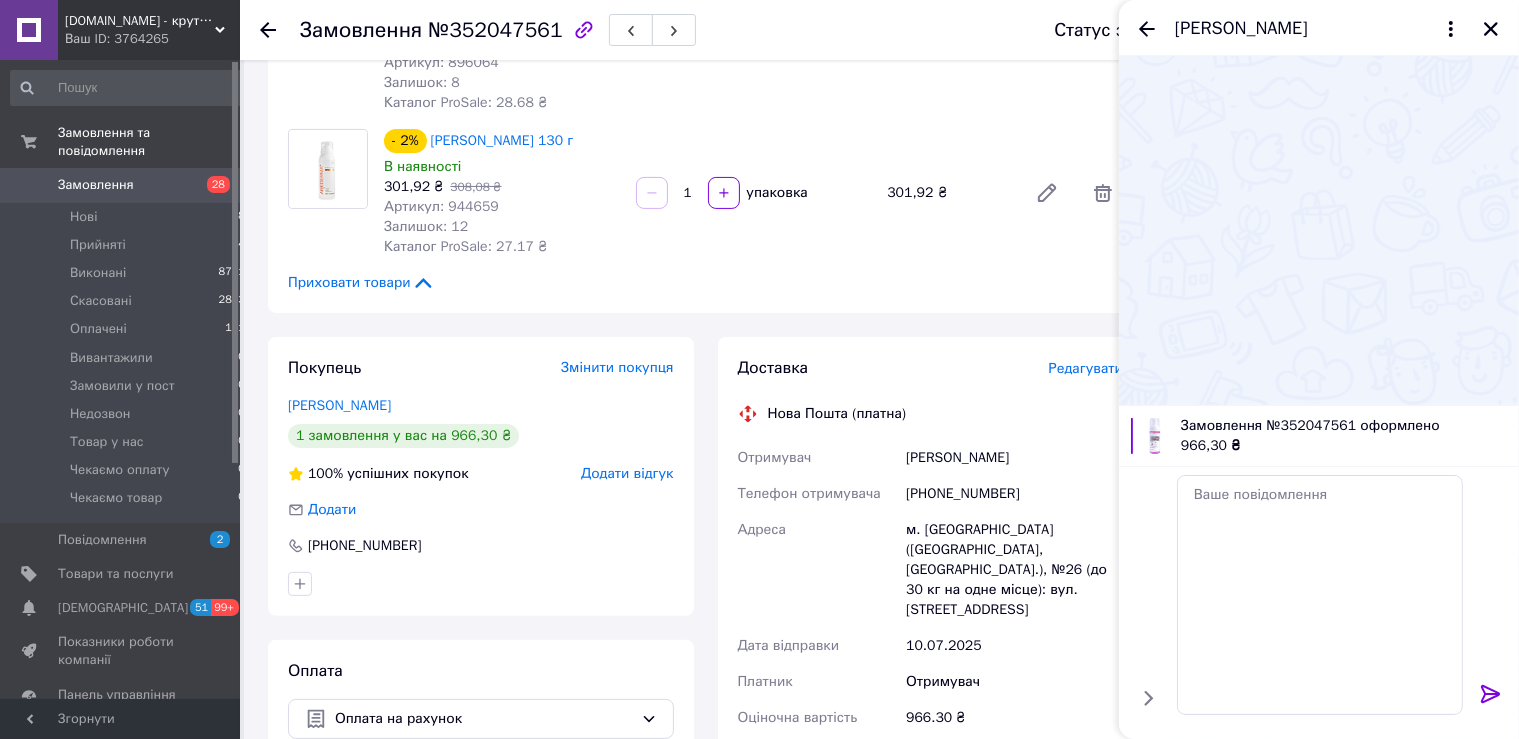 scroll, scrollTop: 0, scrollLeft: 0, axis: both 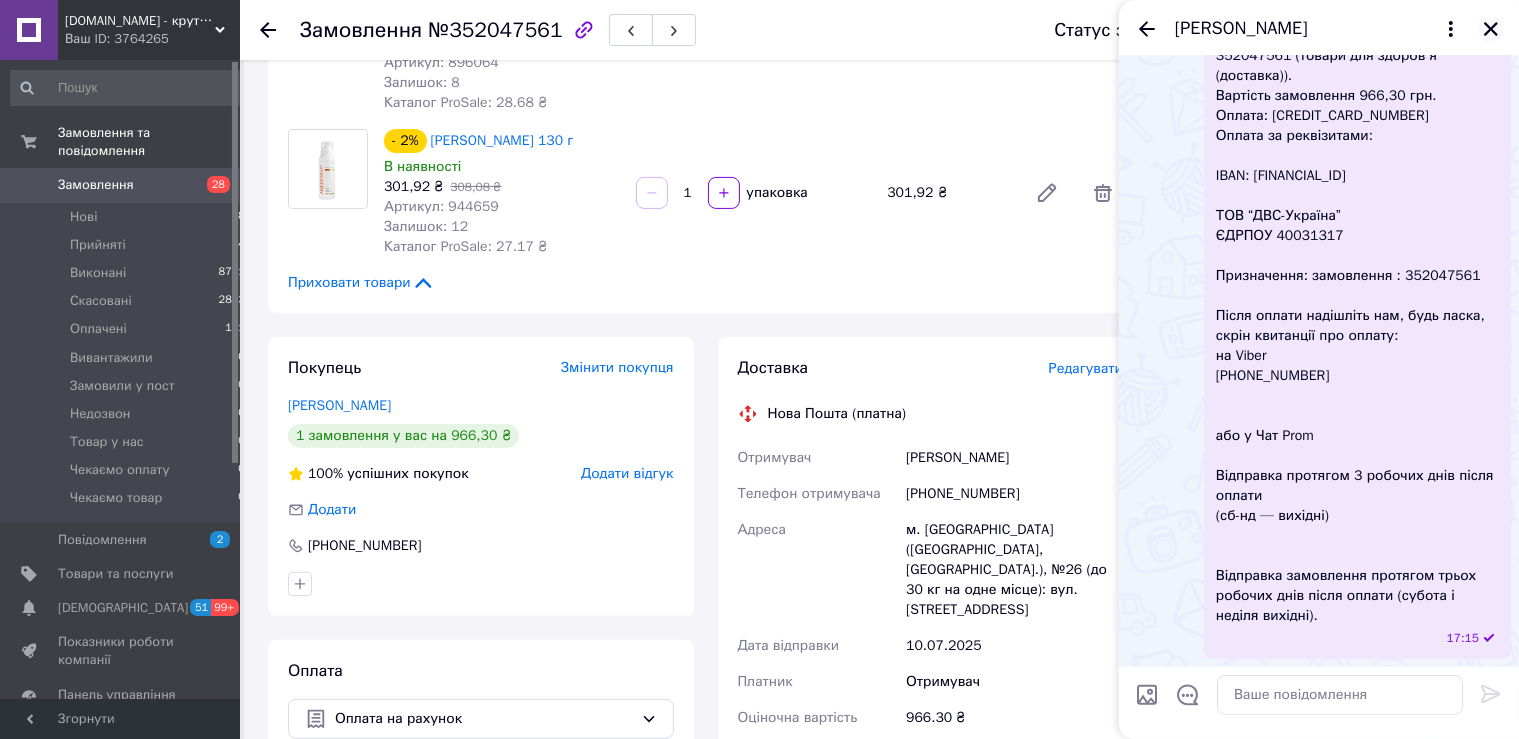 click 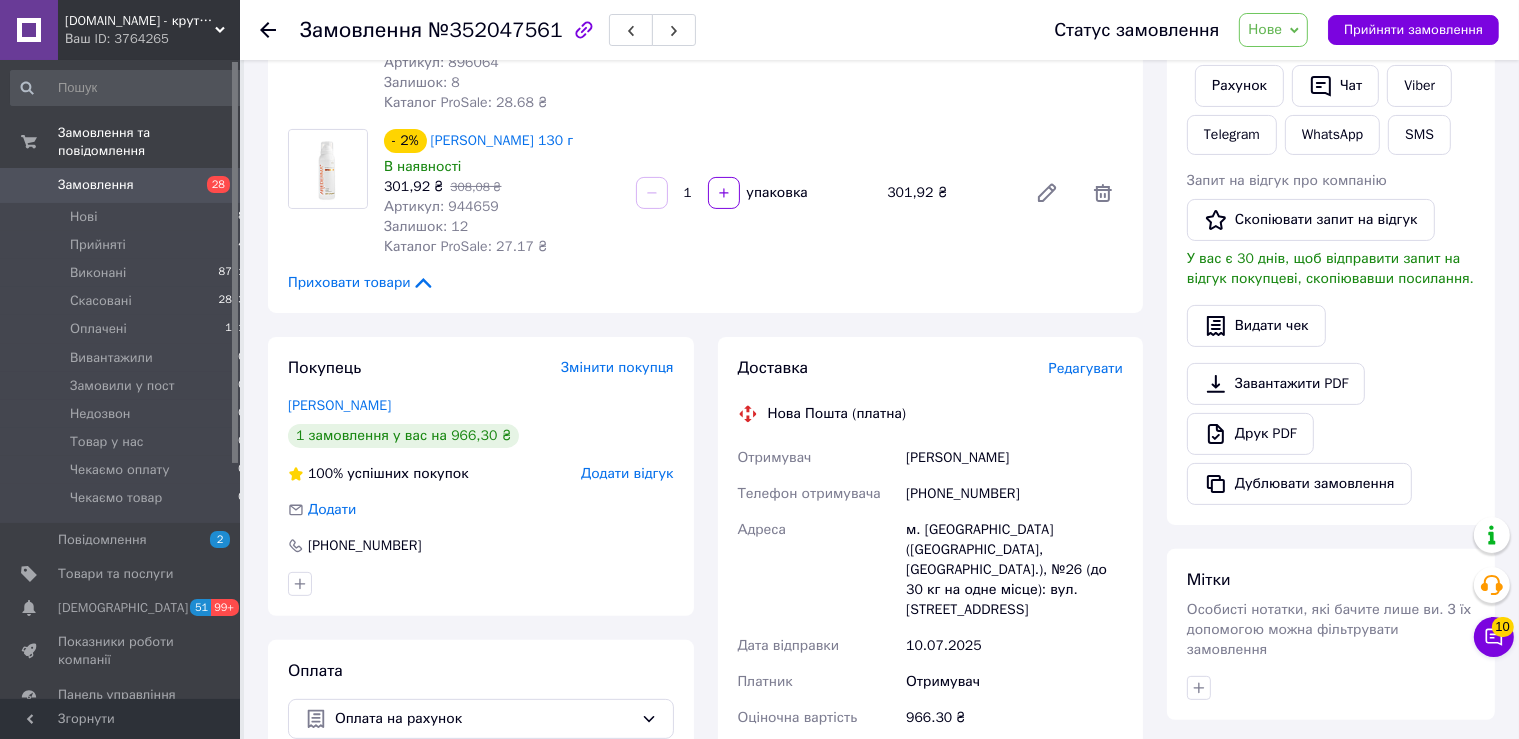 scroll, scrollTop: 739, scrollLeft: 0, axis: vertical 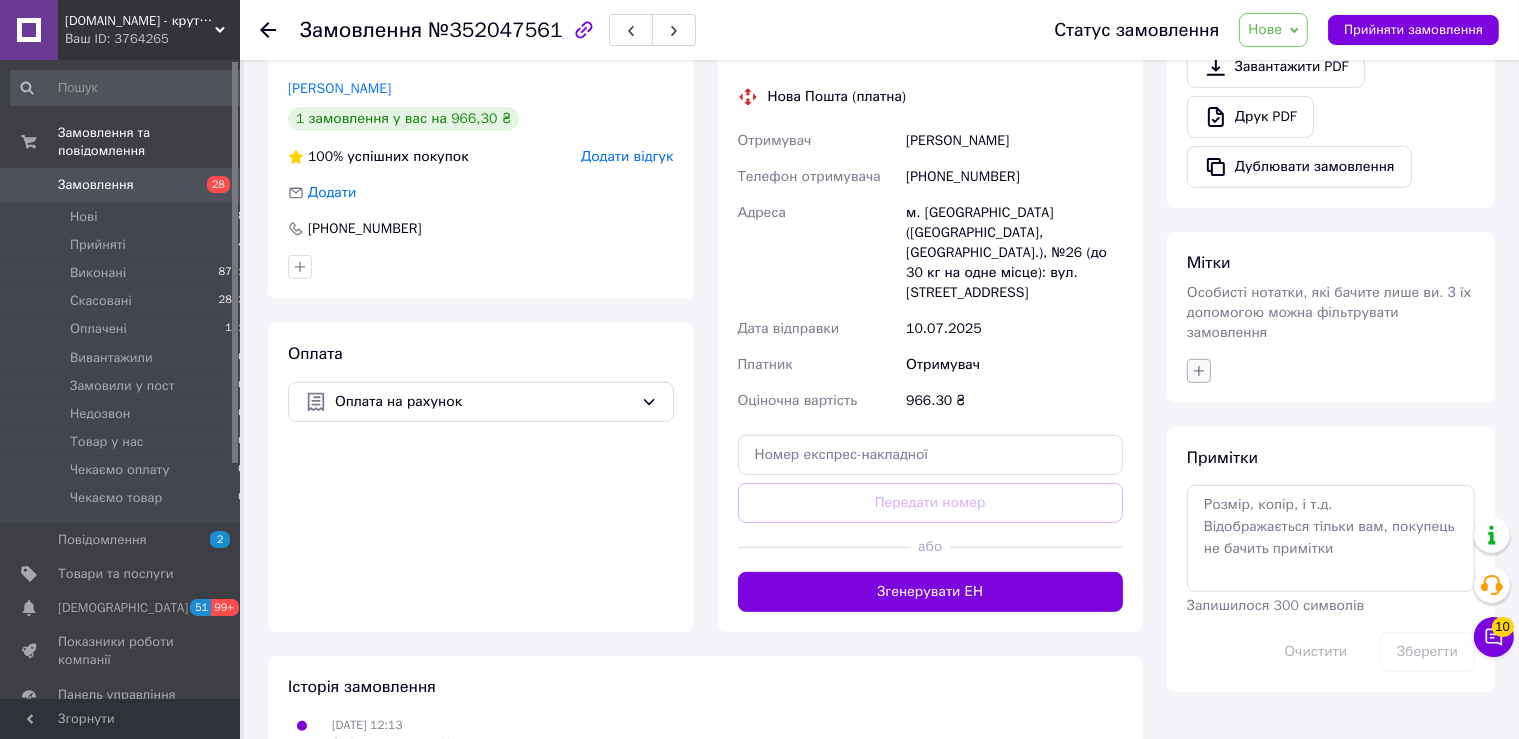 click 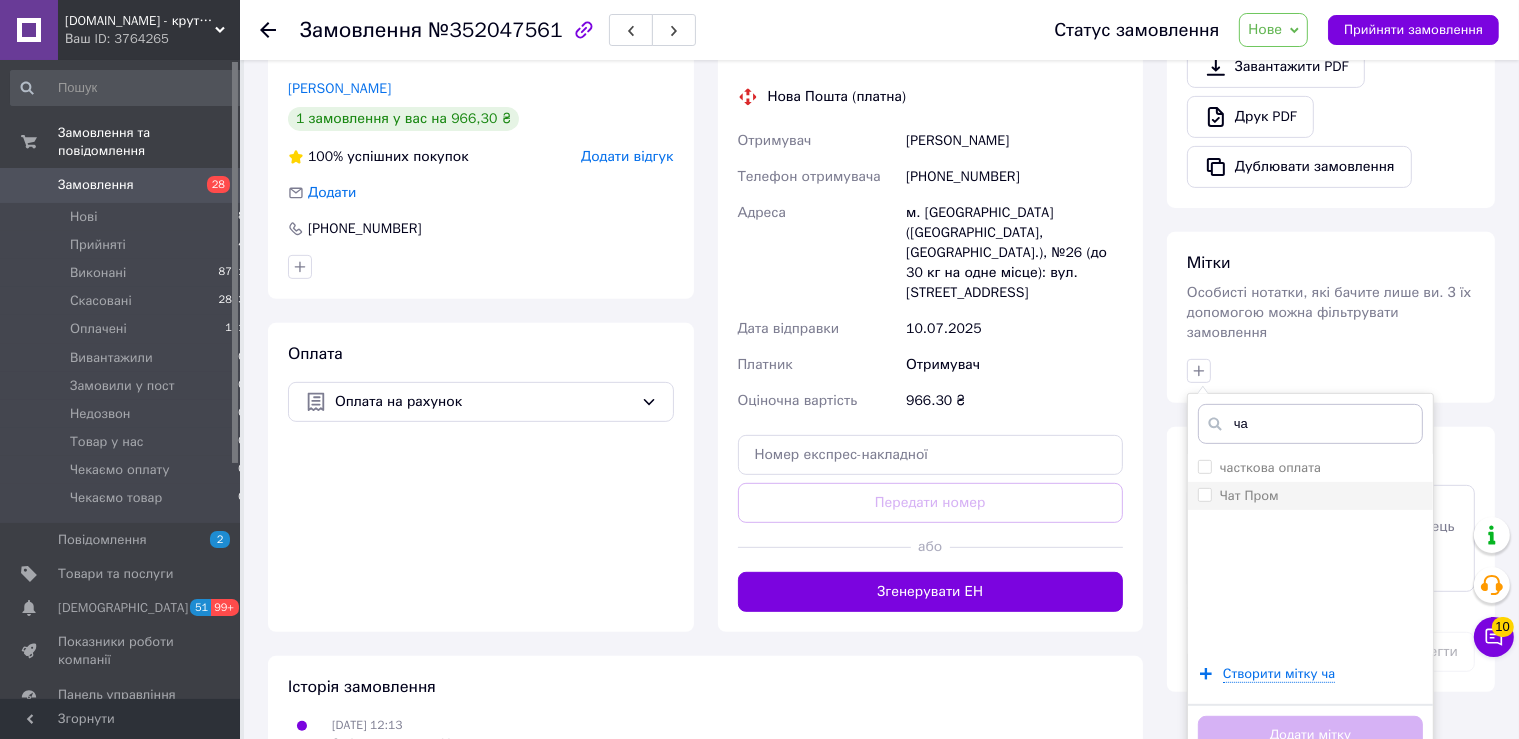 type on "ча" 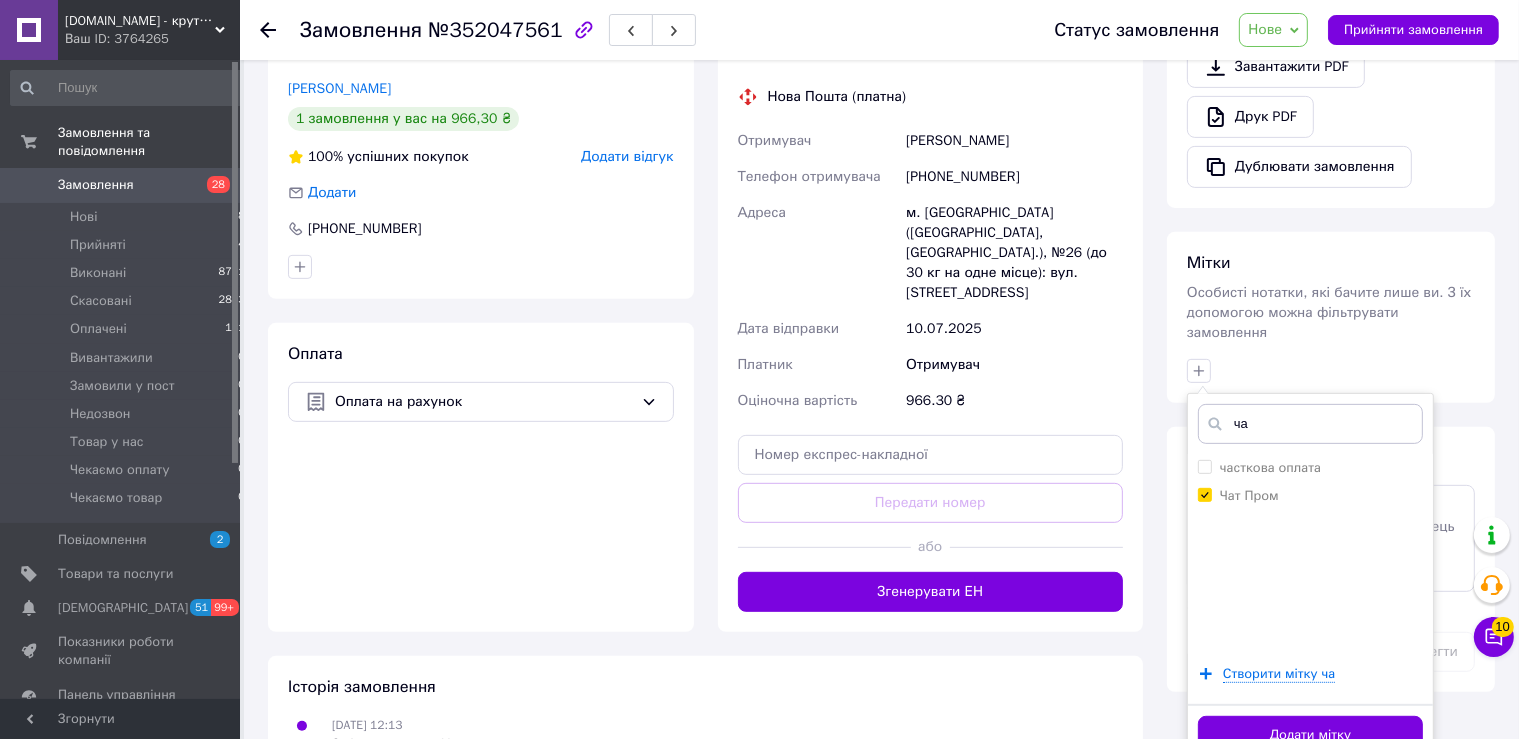 scroll, scrollTop: 758, scrollLeft: 0, axis: vertical 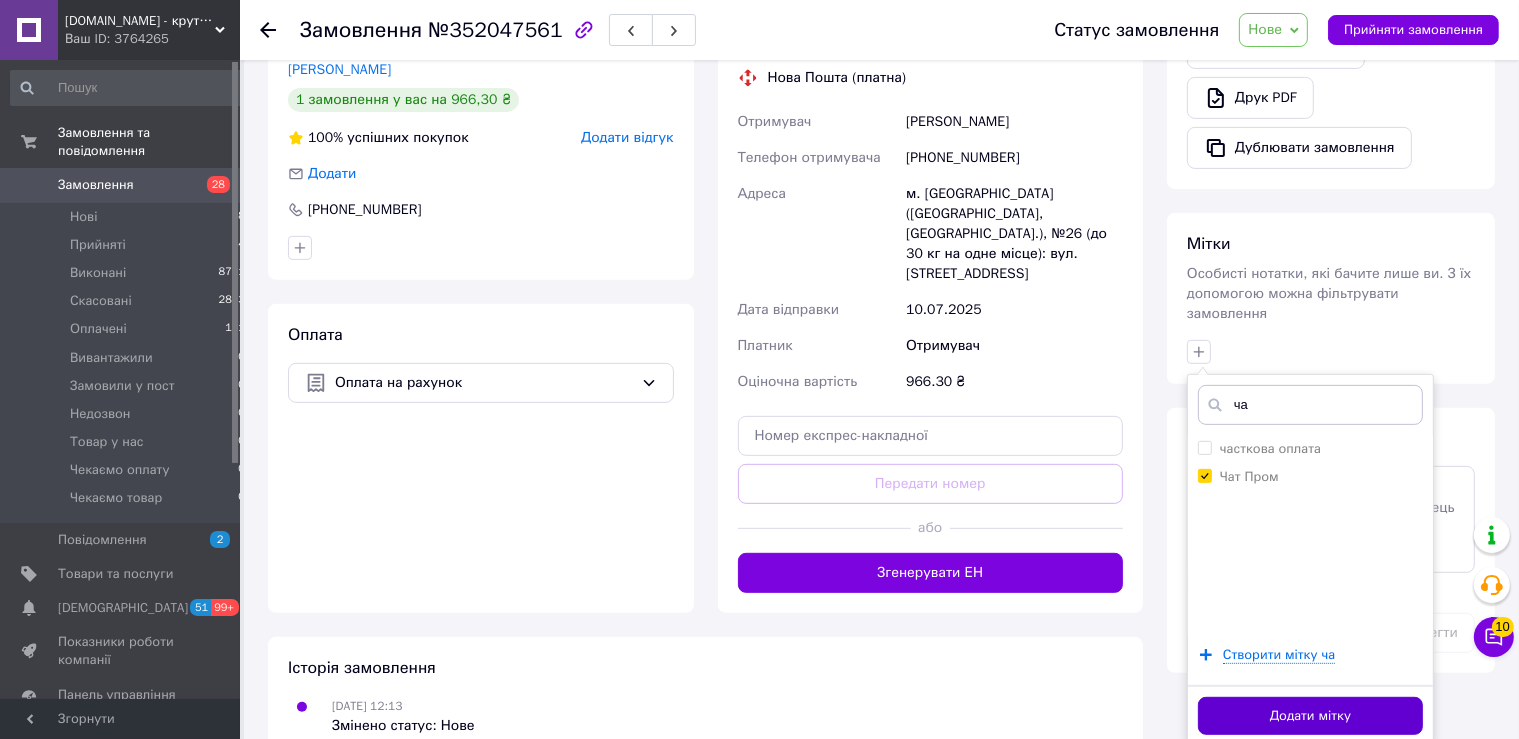 click on "Додати мітку" at bounding box center [1310, 716] 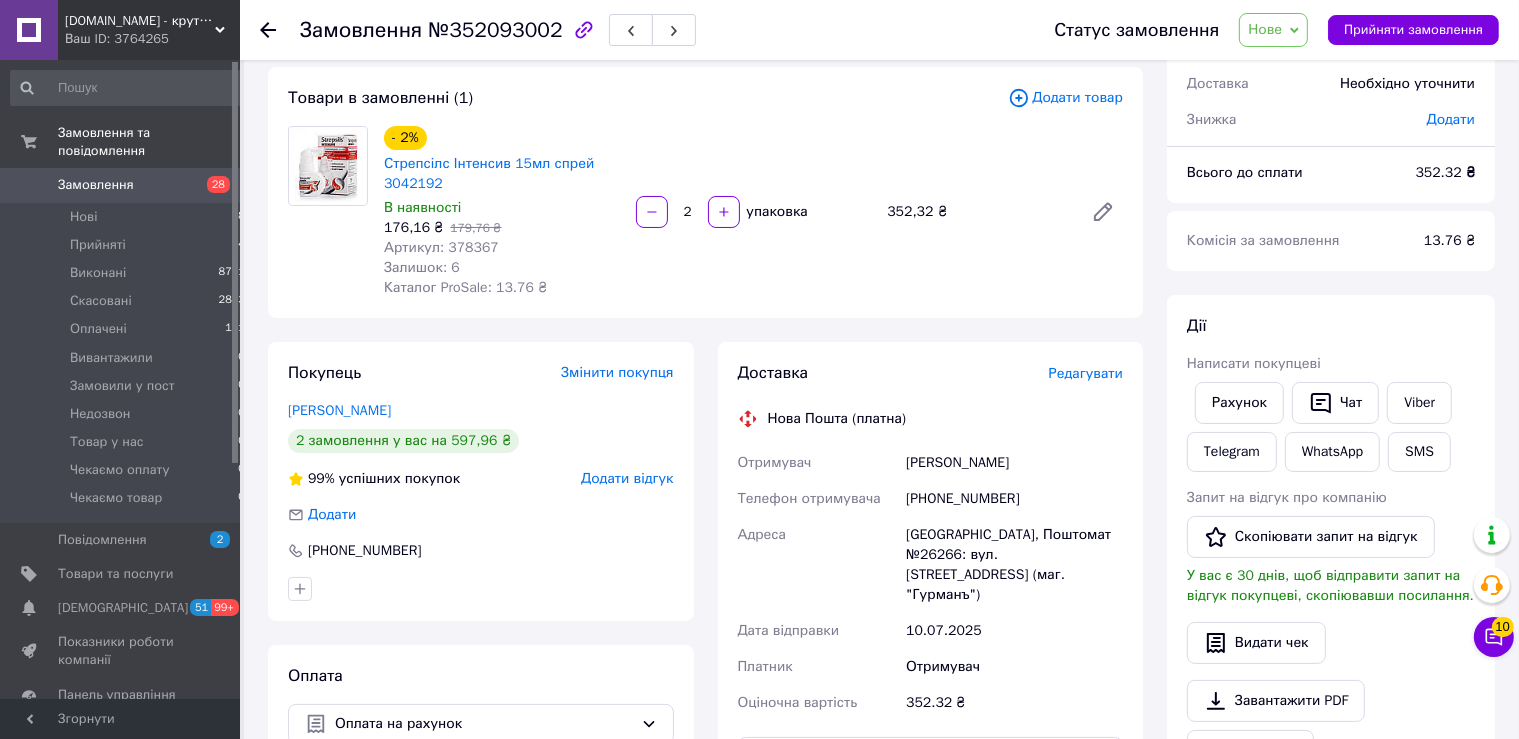 scroll, scrollTop: 211, scrollLeft: 0, axis: vertical 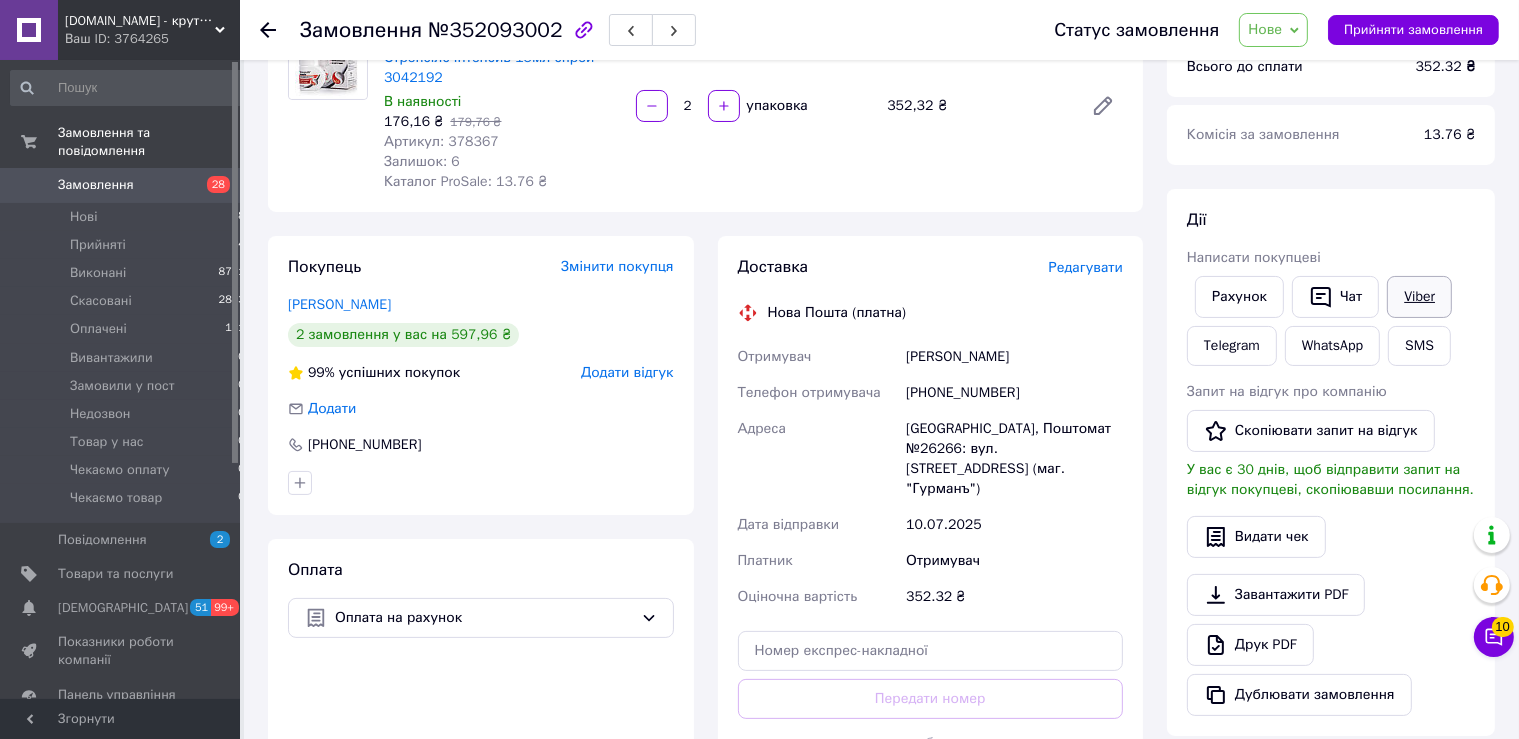 click on "Viber" at bounding box center (1419, 297) 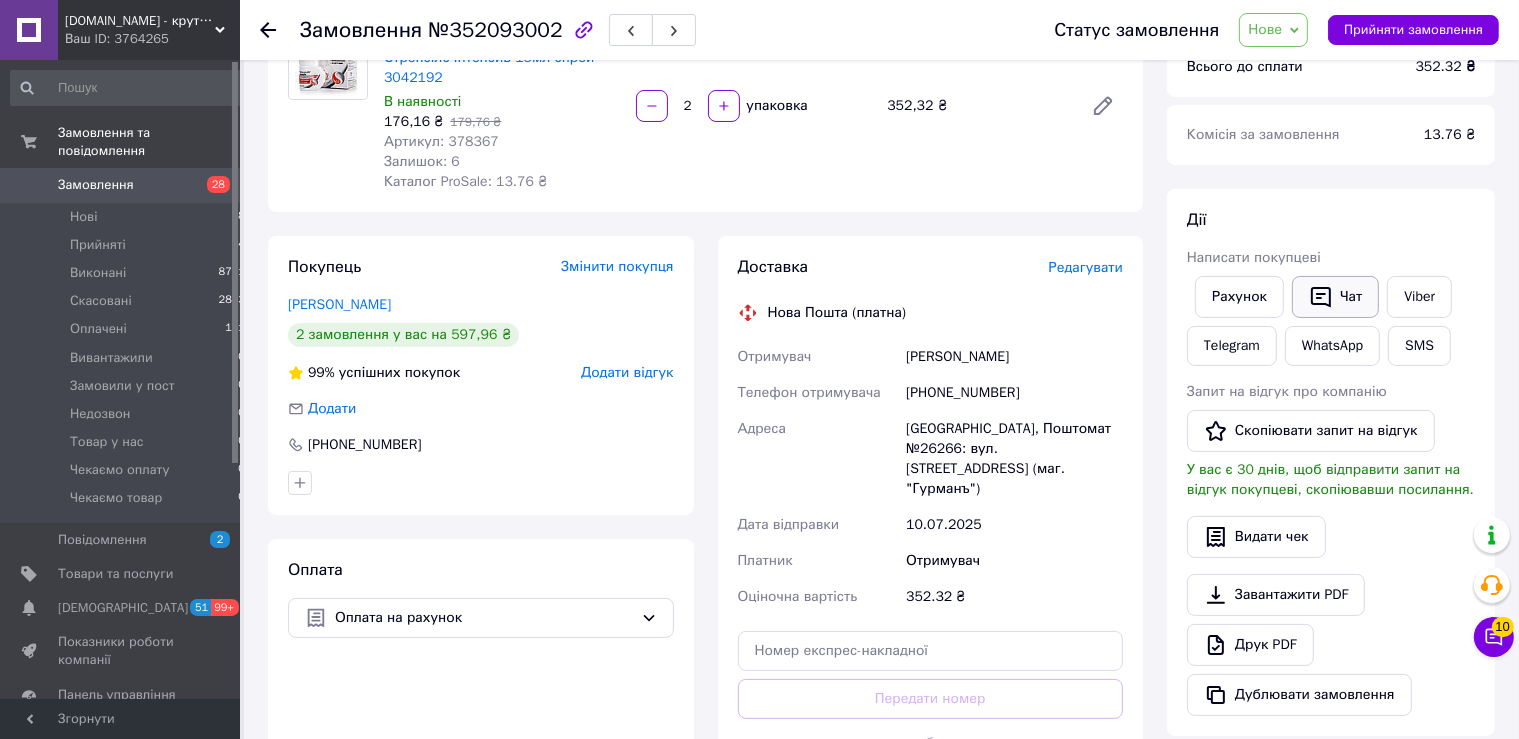 click on "Чат" at bounding box center (1335, 297) 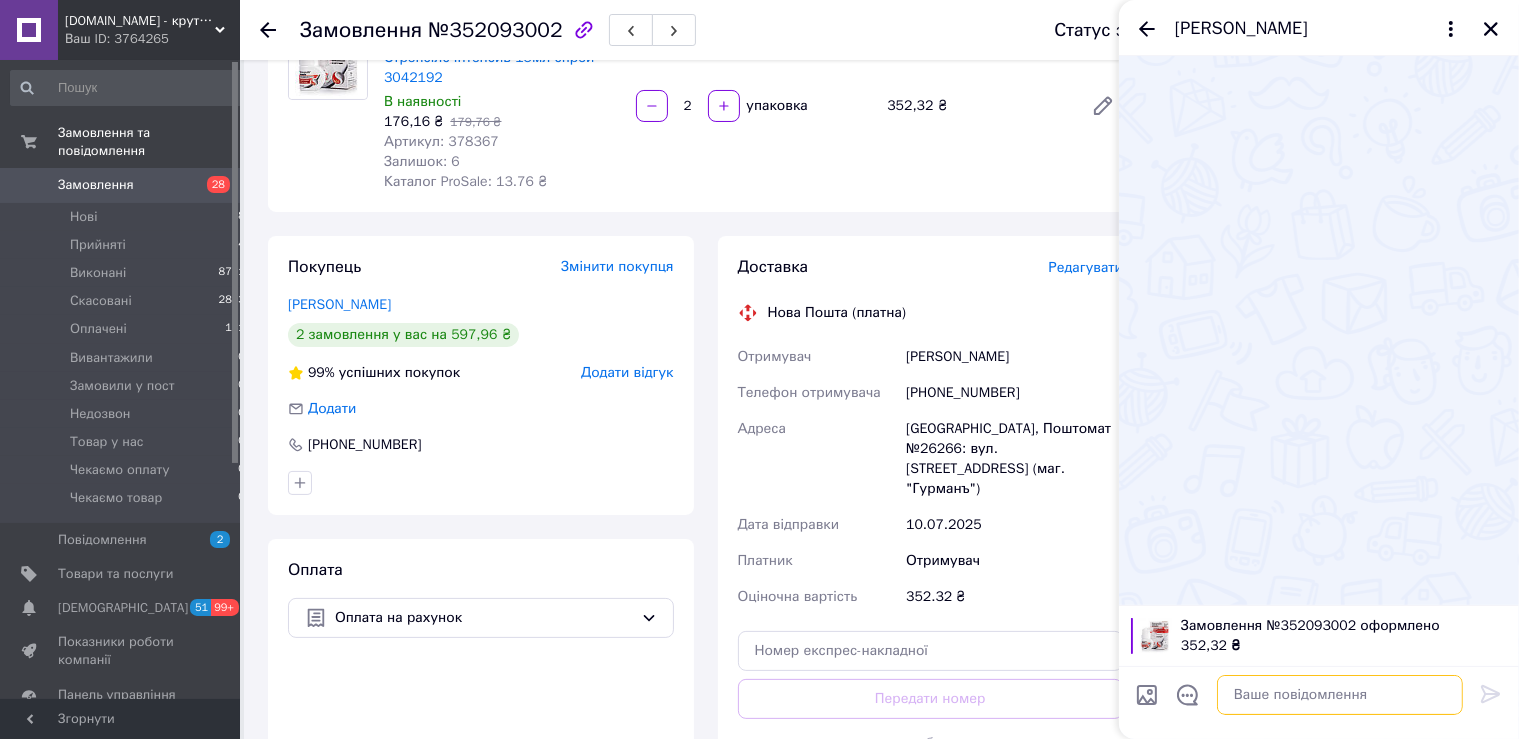 click at bounding box center (1340, 695) 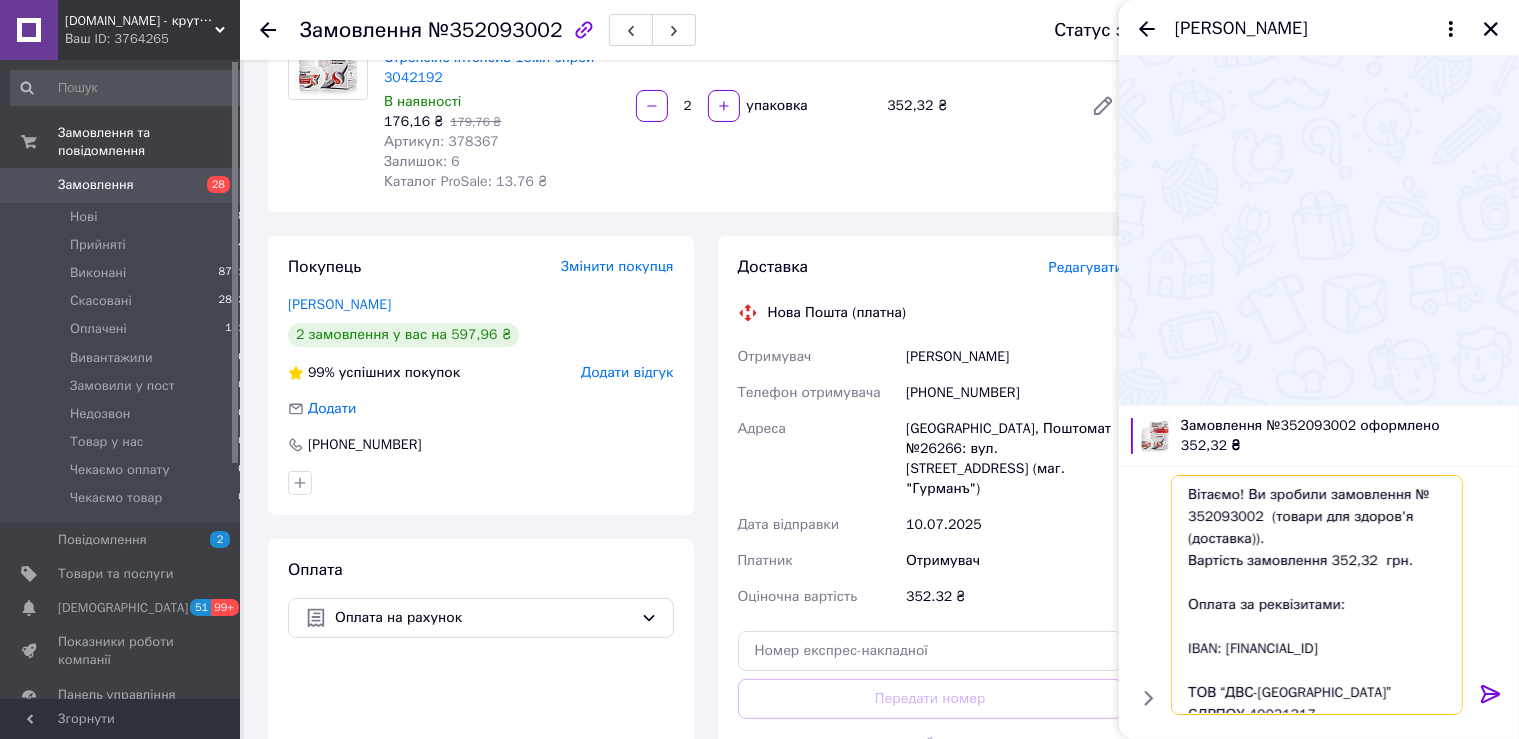 scroll, scrollTop: 548, scrollLeft: 0, axis: vertical 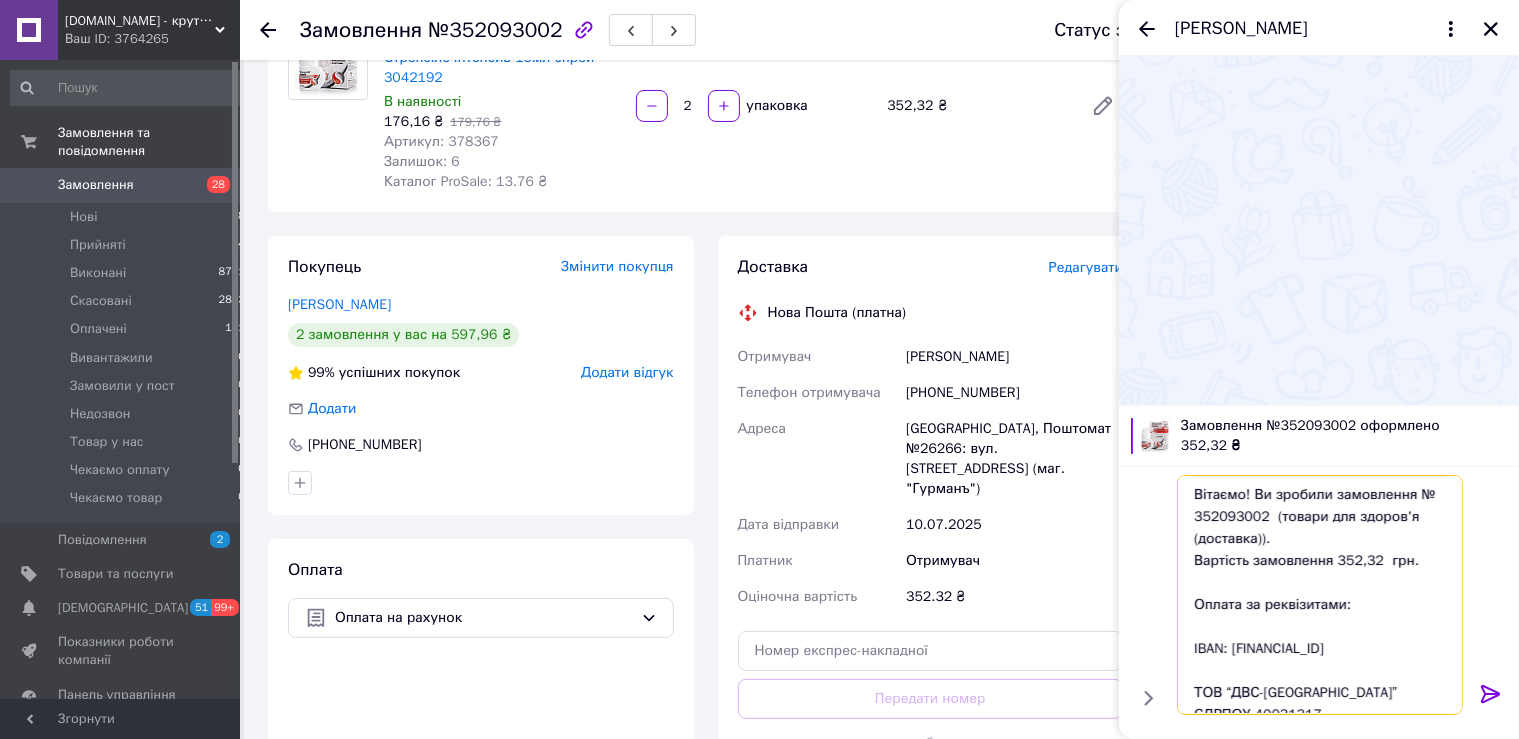 click on "Вітаємо! Ви зробили замовлення № 352093002  (товари для здоров'я (доставка)).
Вартість замовлення 352,32  грн.
Оплата за реквізитами:
IBAN: UA023052990000026009045022218
ТОВ “ДВС-Україна”
ЄДРПОУ 40031317
Призначення:  замовлення : 352093002
Після оплати надішліть нам, будь ласка, скрін квитанції про оплату:
на Viber
+38 (093) 950 01 47
або у  Чат Prom
Відправка протягом 3 робочих днів після оплати
(сб-нд — вихідні)
Відправка замовлення протягом трьох робочих днів після оплати (субота і неділя вихідні)." at bounding box center [1320, 595] 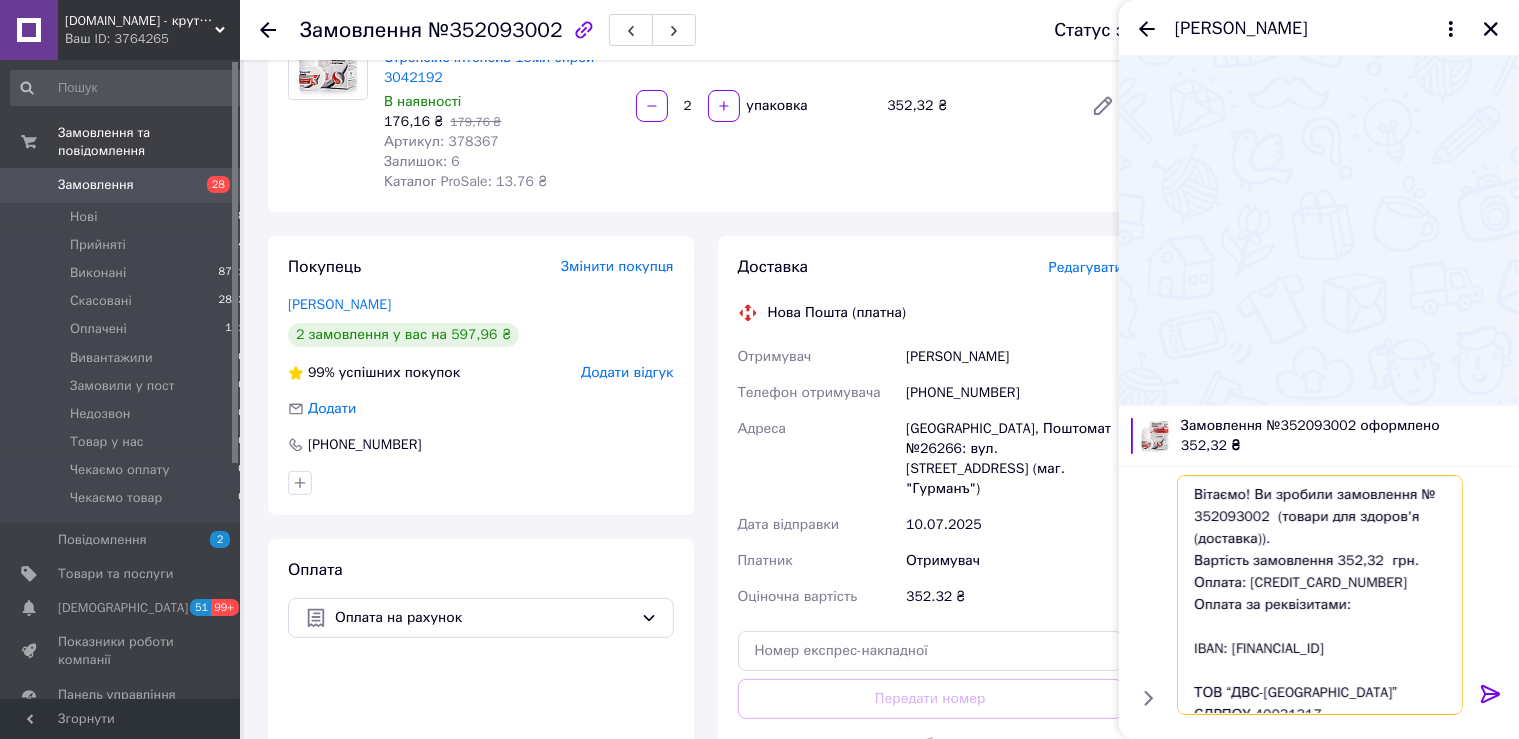 type on "Вітаємо! Ви зробили замовлення № 352093002  (товари для здоров'я (доставка)).
Вартість замовлення 352,32  грн.
Оплата: 5168 7450 3335 5964
Оплата за реквізитами:
IBAN: UA023052990000026009045022218
ТОВ “ДВС-Україна”
ЄДРПОУ 40031317
Призначення:  замовлення : 352093002
Після оплати надішліть нам, будь ласка, скрін квитанції про оплату:
на Viber
+38 (093) 950 01 47
або у  Чат Prom
Відправка протягом 3 робочих днів після оплати
(сб-нд — вихідні)
Відправка замовлення протягом трьох робочих днів після оплати (субота і неділя вихідні)." 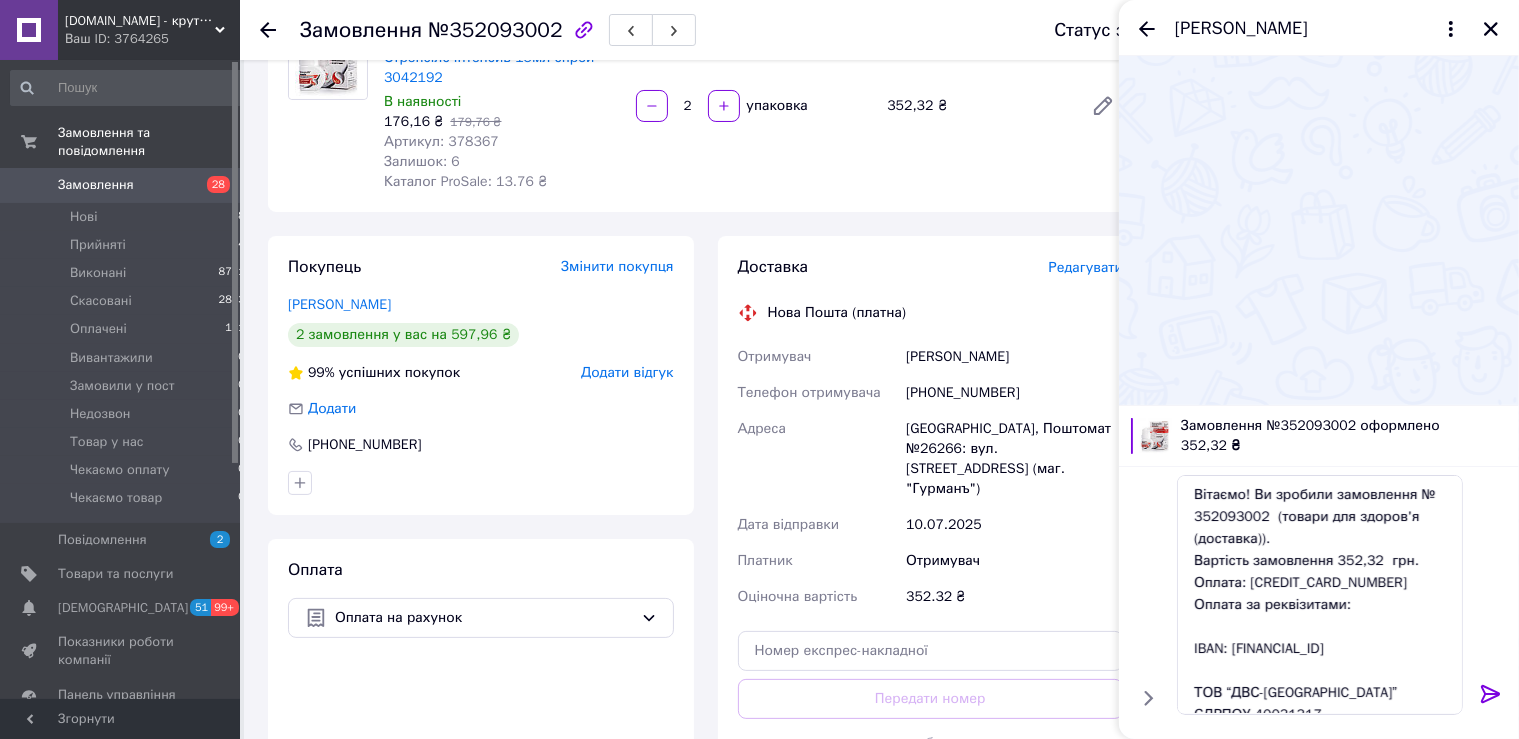 click 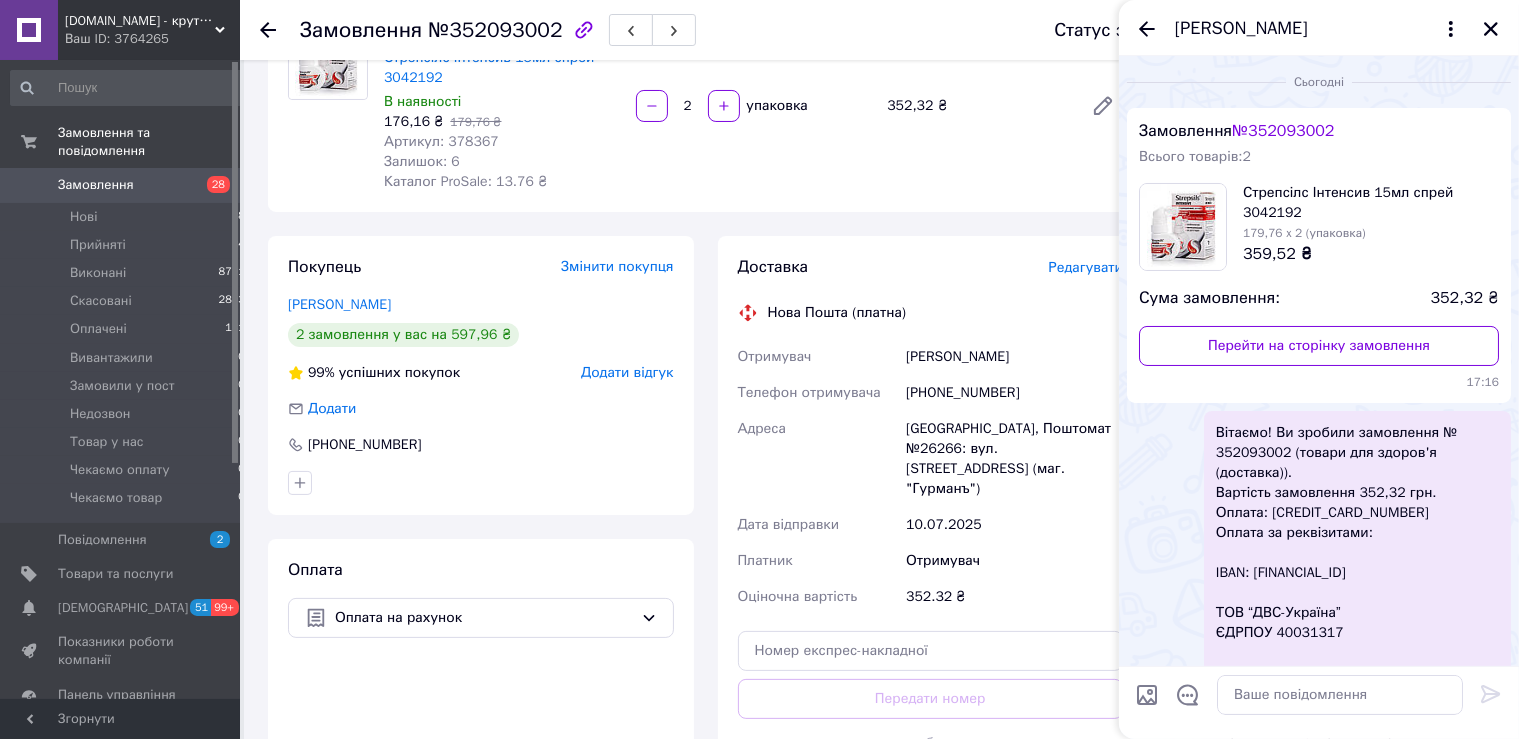 scroll, scrollTop: 398, scrollLeft: 0, axis: vertical 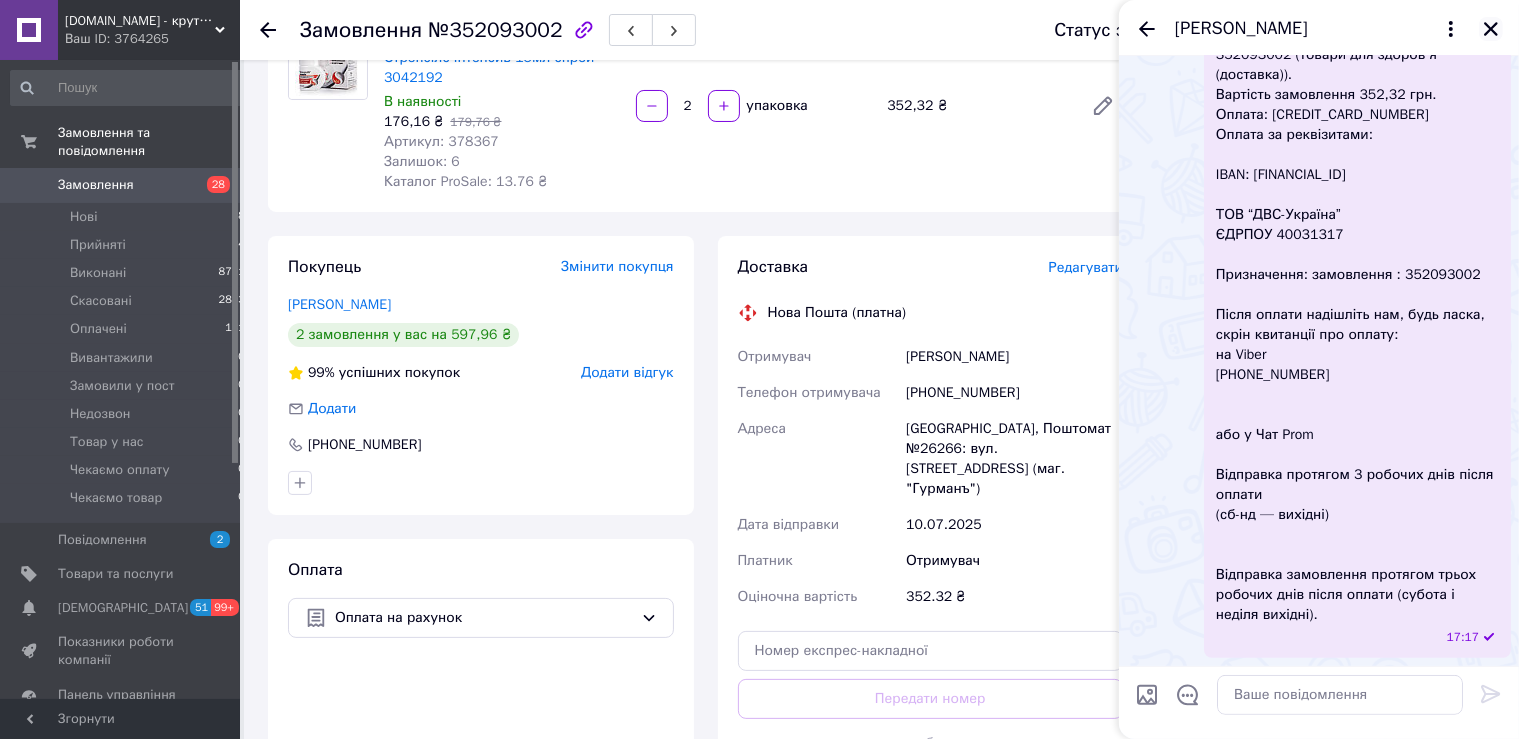click 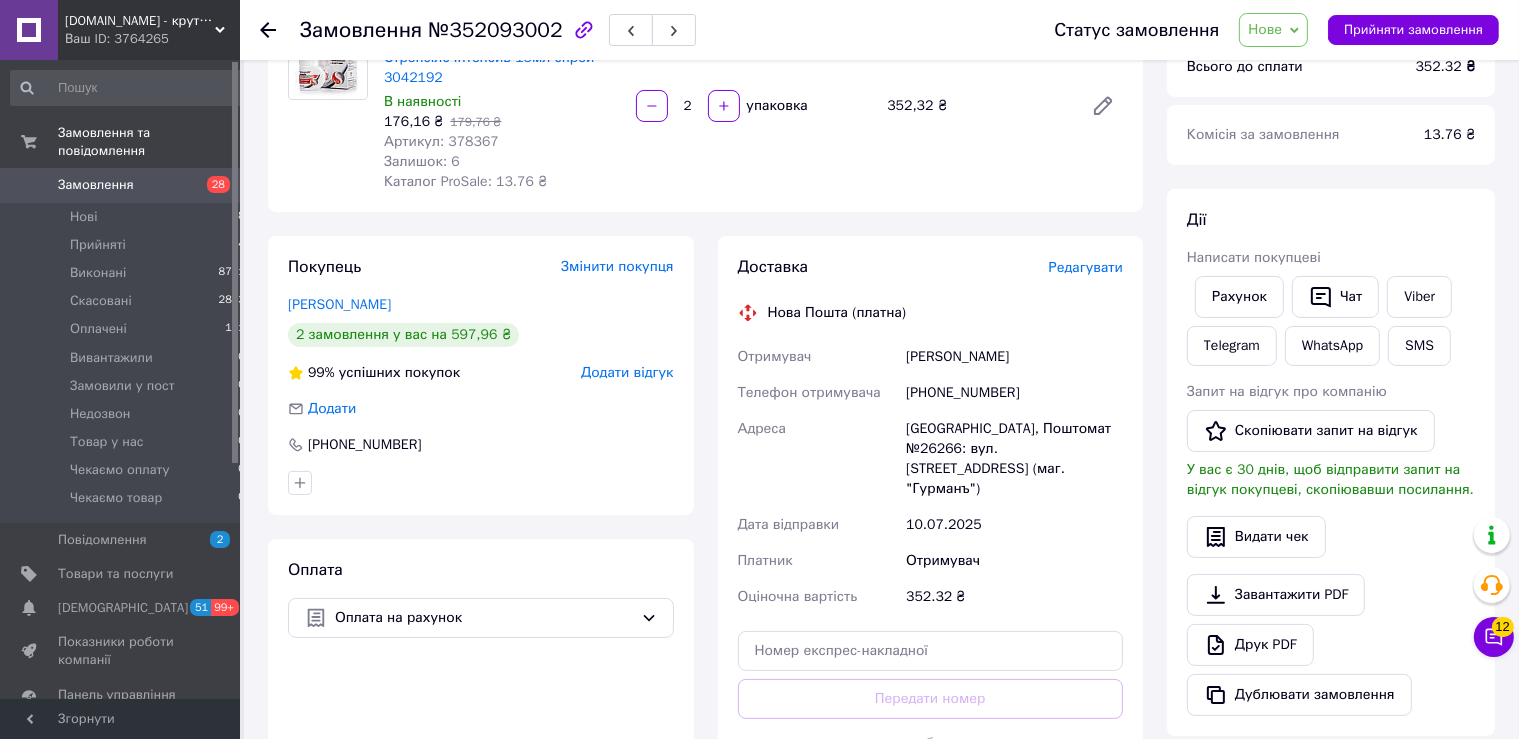 scroll, scrollTop: 528, scrollLeft: 0, axis: vertical 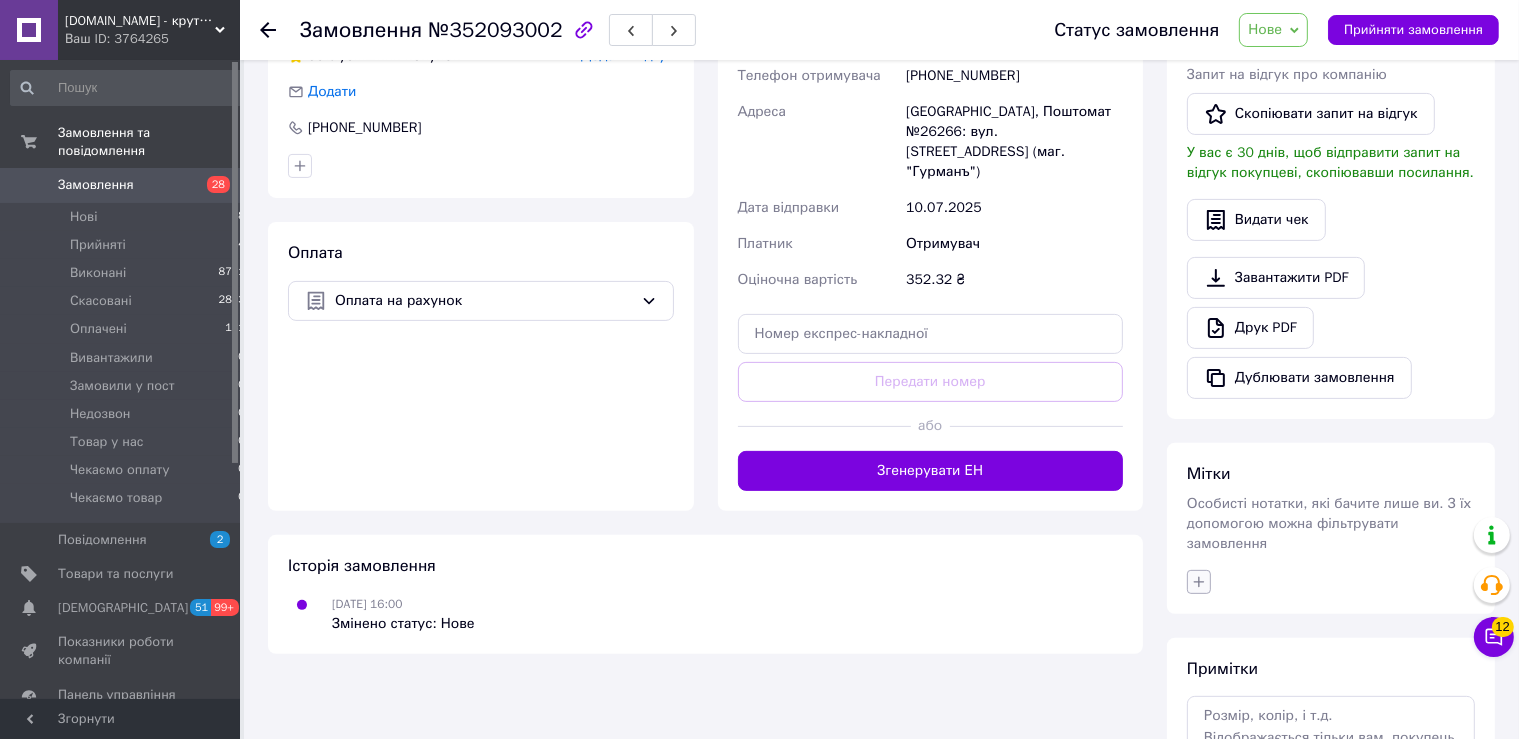 click 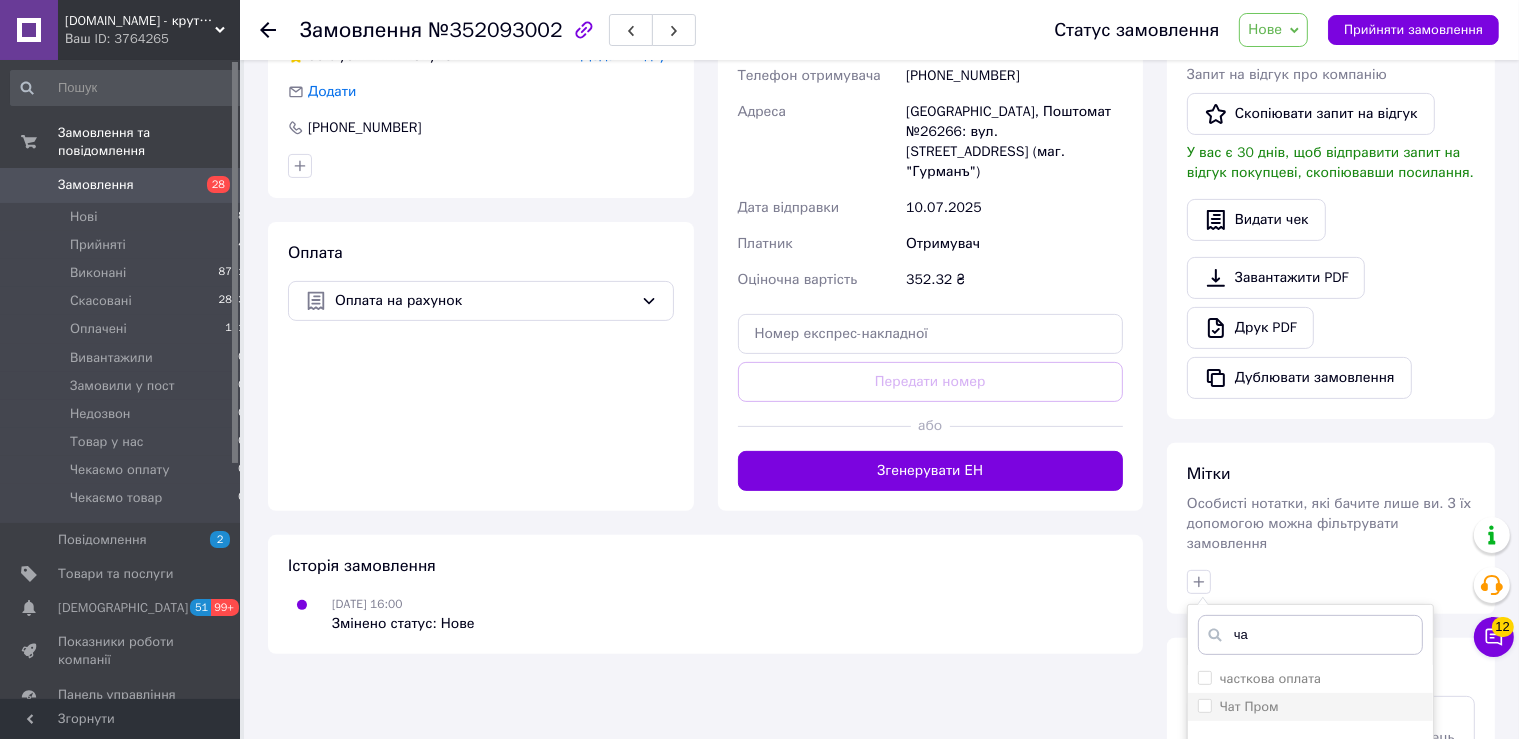 type on "ча" 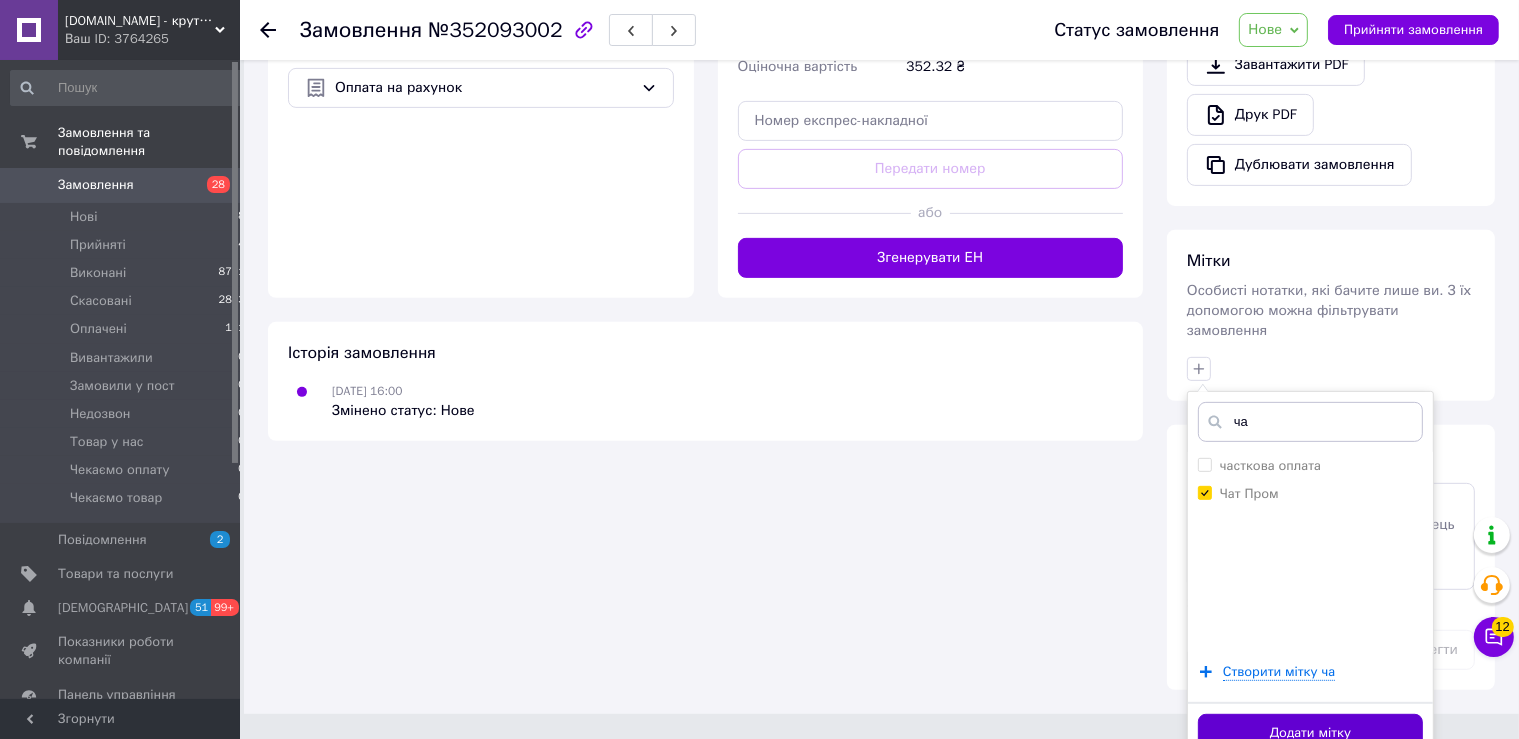 click on "Додати мітку" at bounding box center [1310, 733] 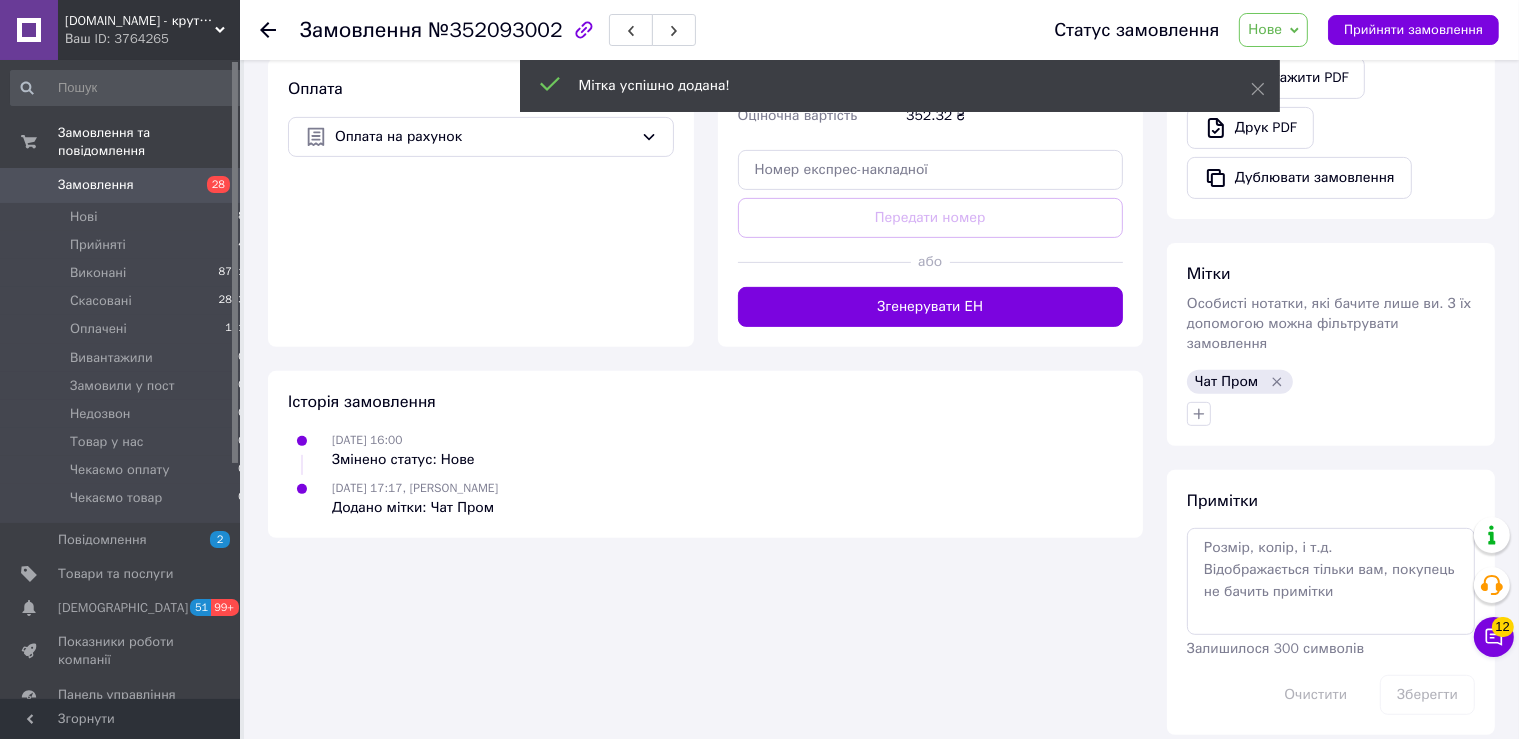 scroll, scrollTop: 689, scrollLeft: 0, axis: vertical 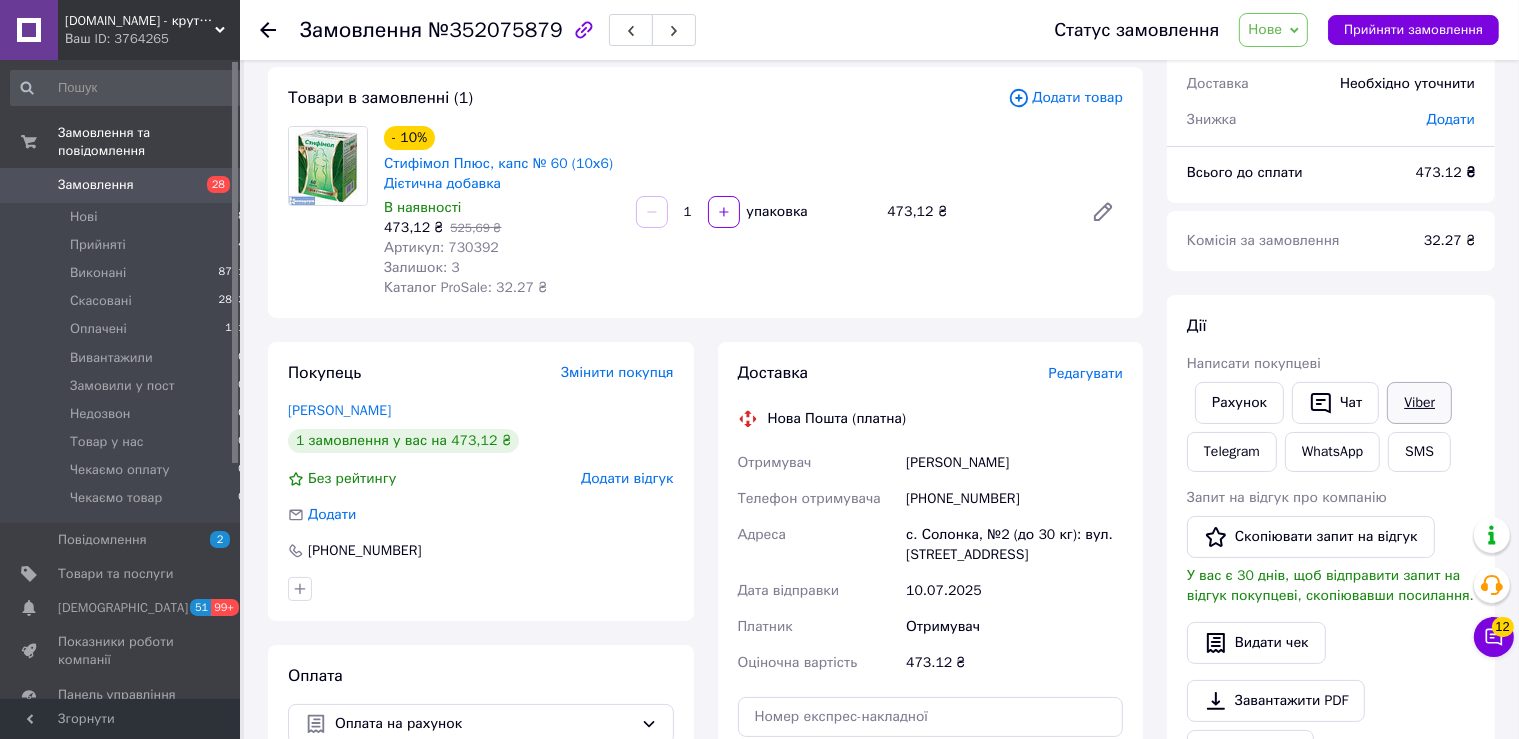 click on "Viber" at bounding box center [1419, 403] 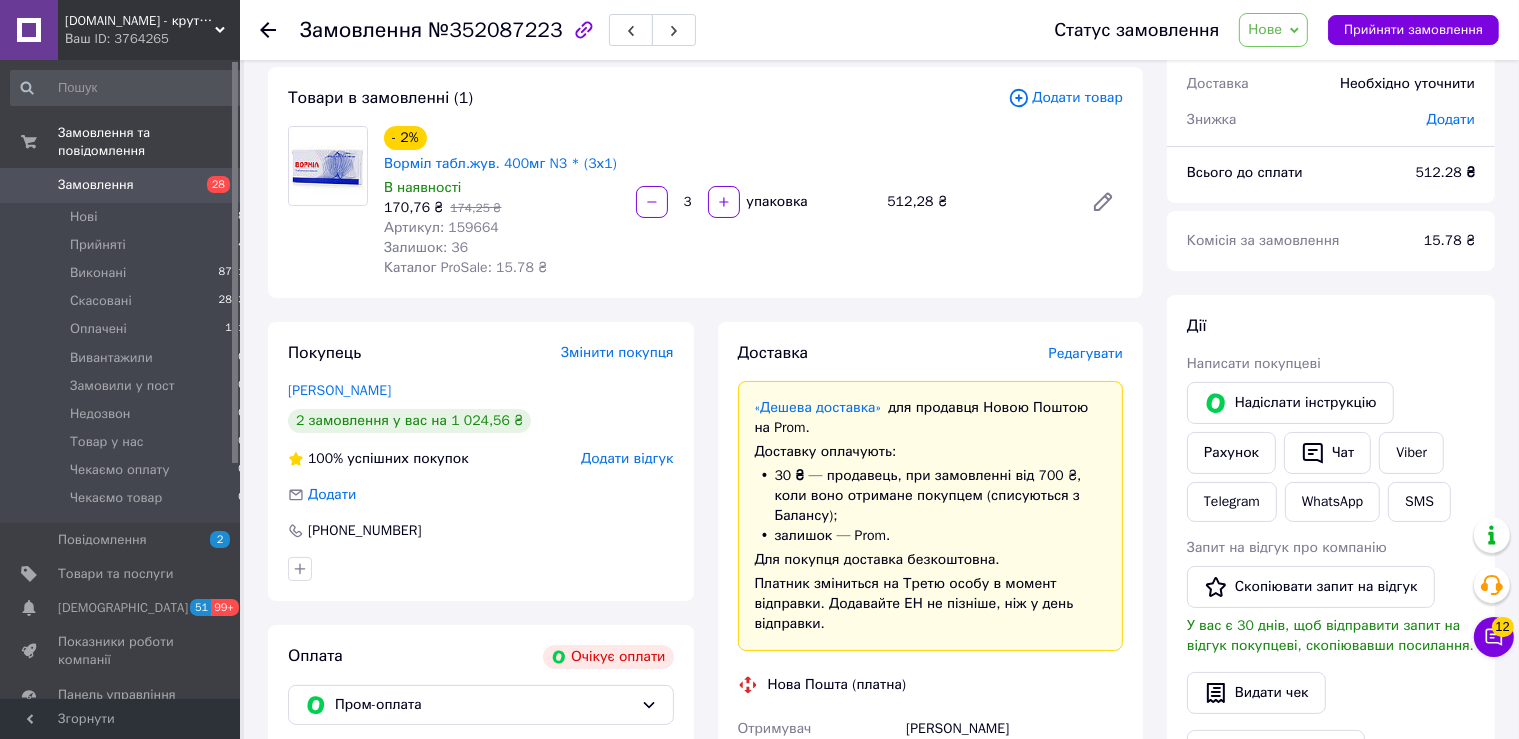 scroll, scrollTop: 211, scrollLeft: 0, axis: vertical 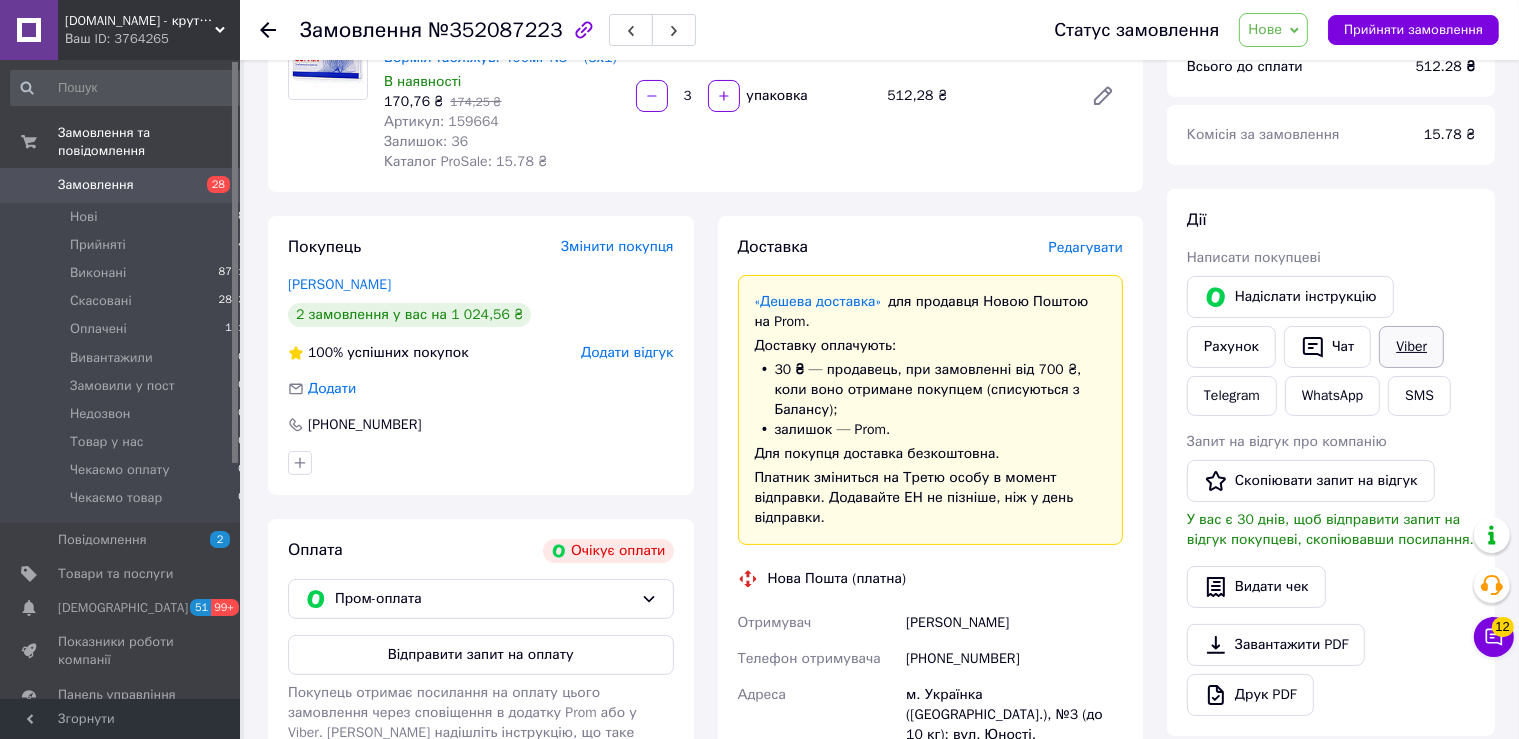 click on "Viber" at bounding box center (1411, 347) 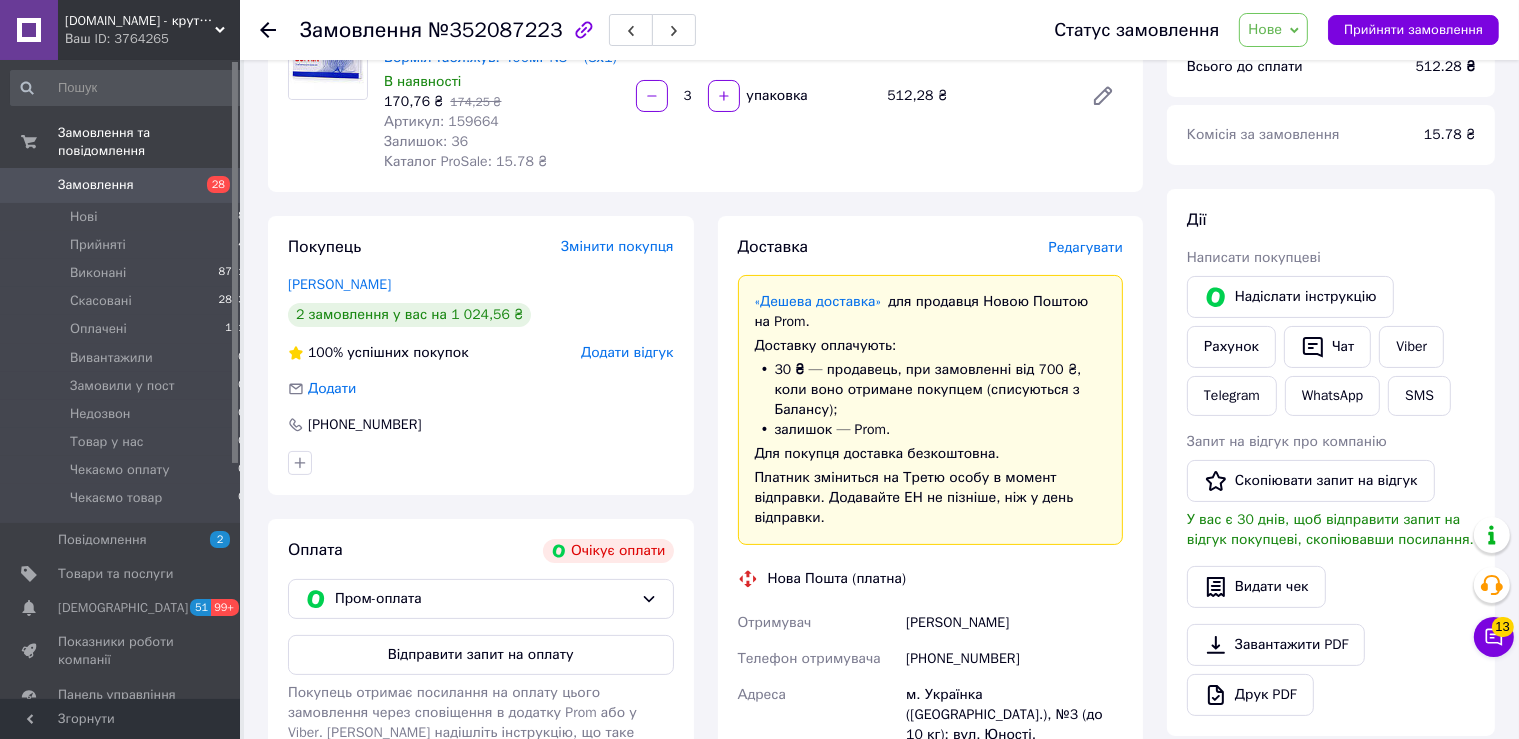 scroll, scrollTop: 0, scrollLeft: 0, axis: both 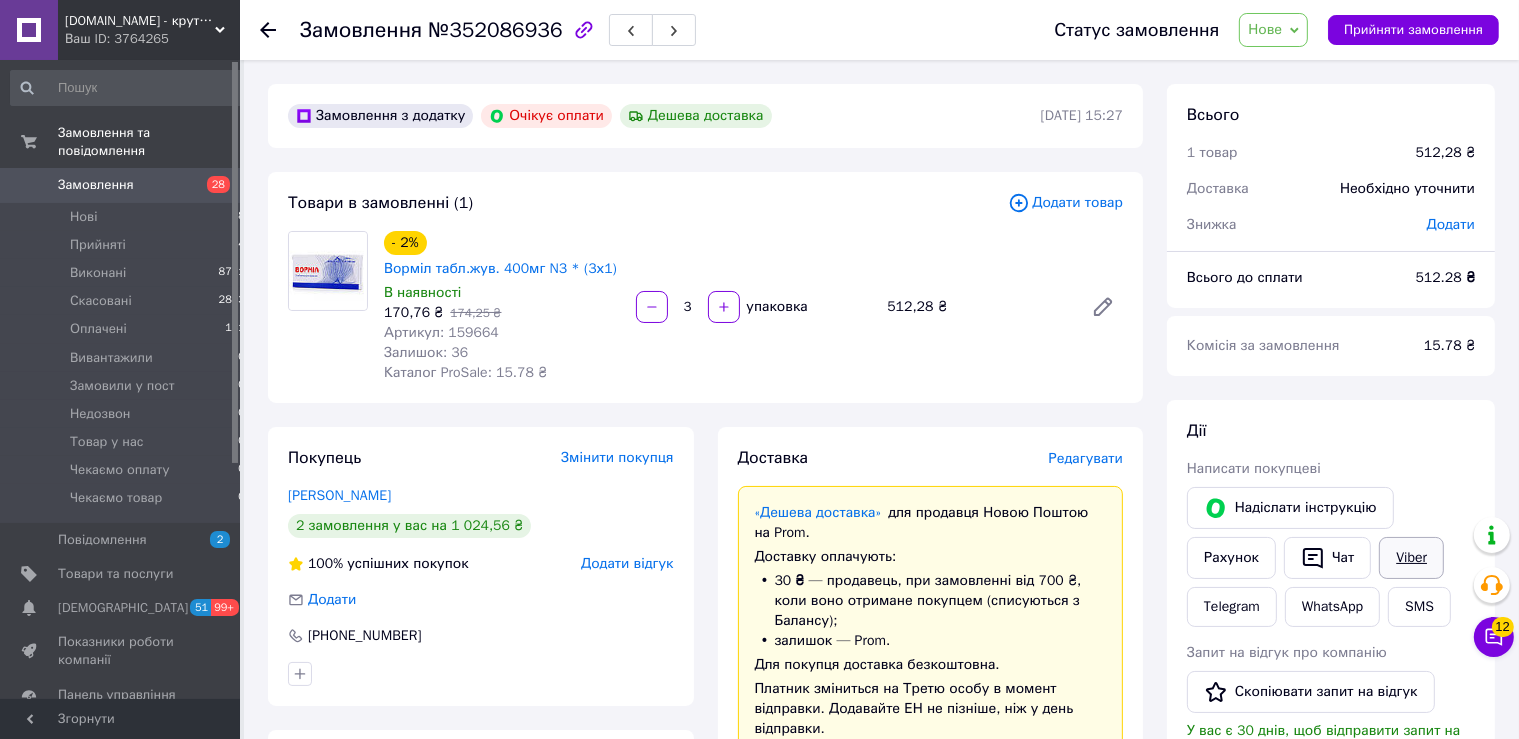 click on "Viber" at bounding box center [1411, 558] 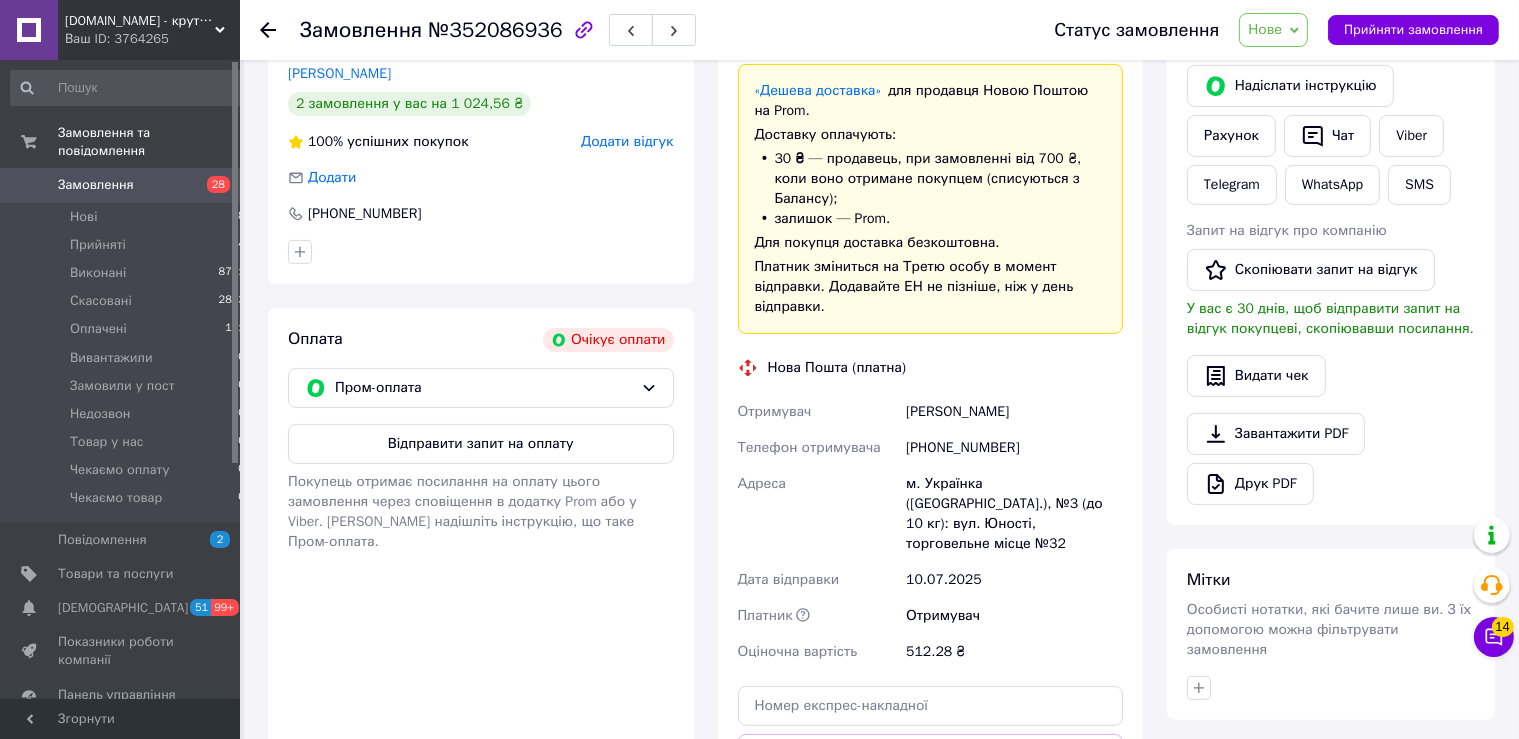 scroll, scrollTop: 0, scrollLeft: 0, axis: both 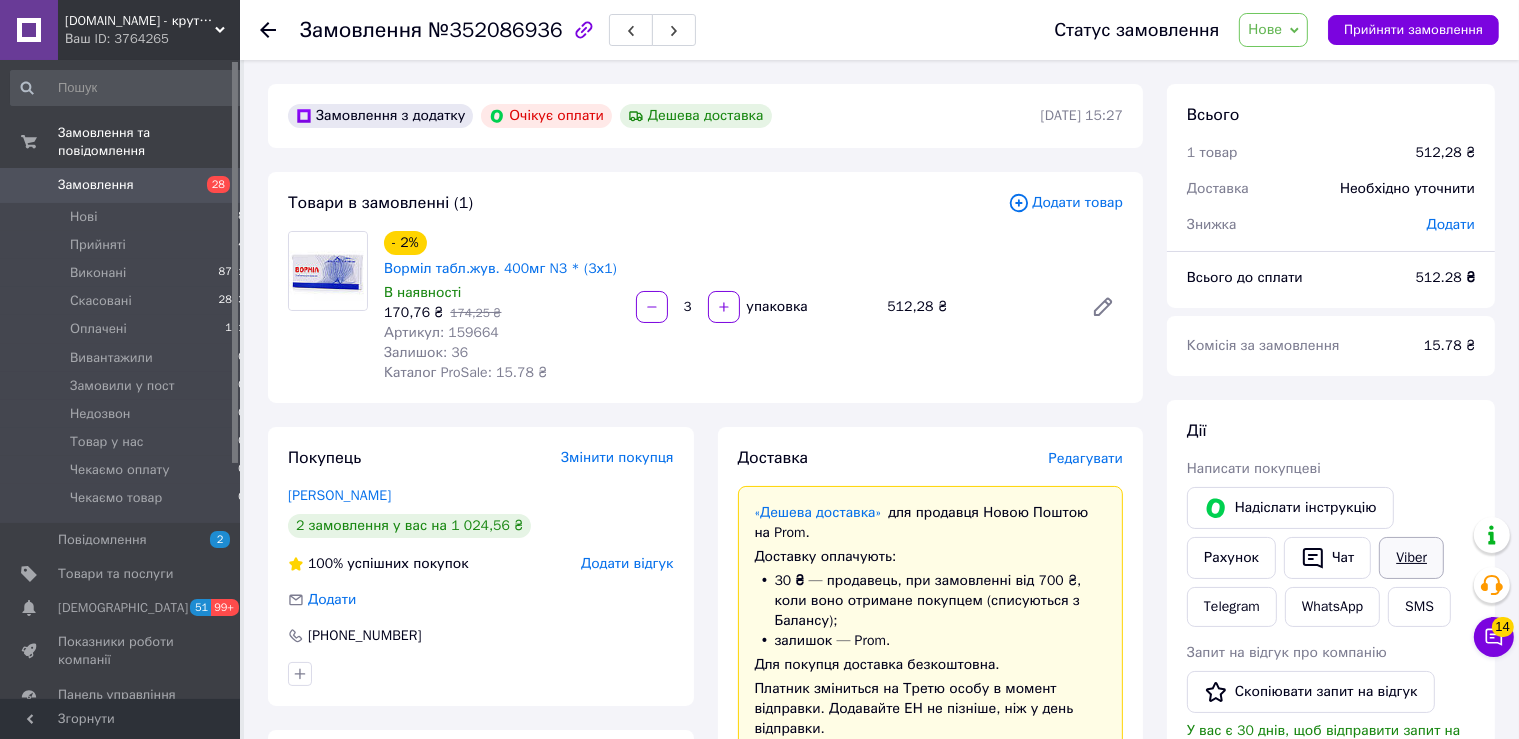 click on "Viber" at bounding box center (1411, 558) 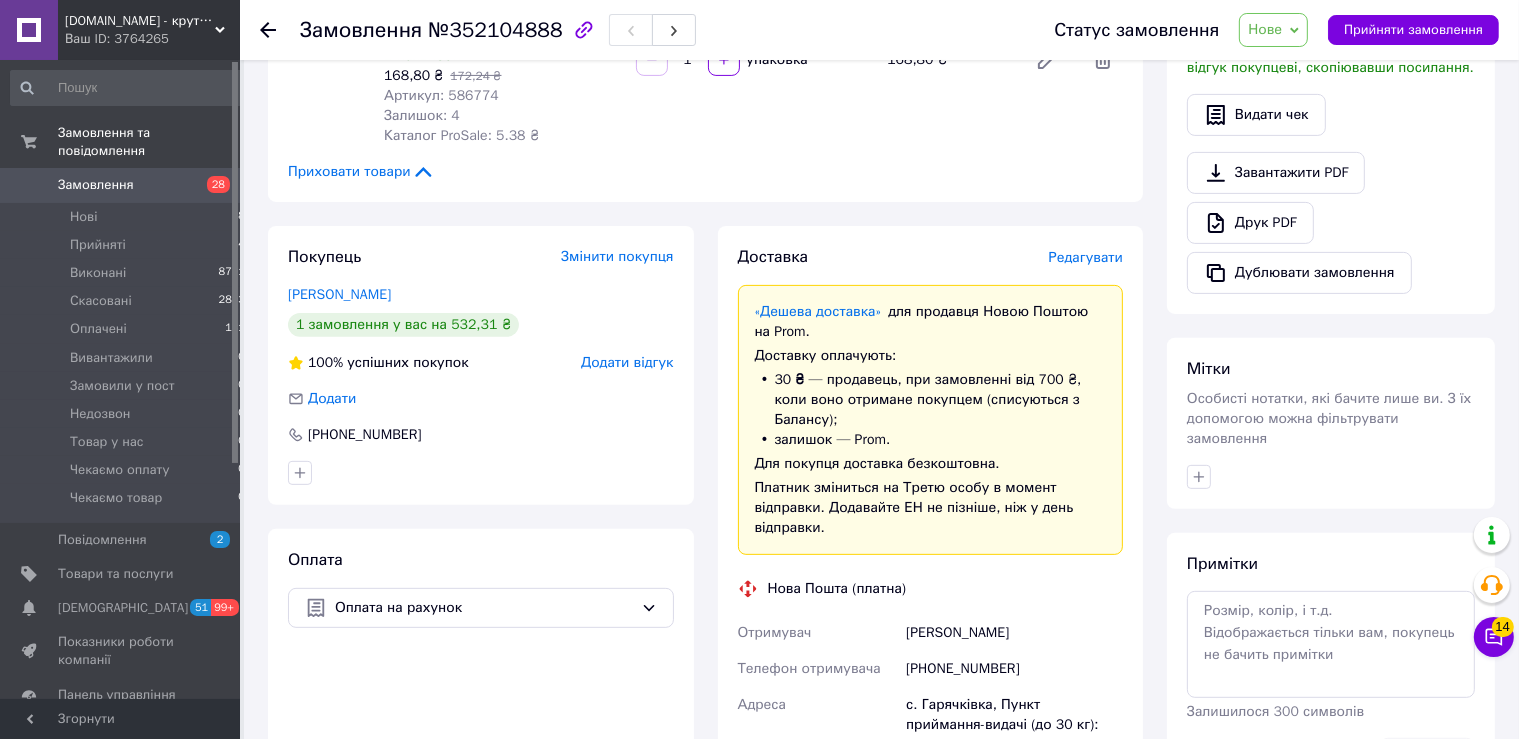 scroll, scrollTop: 105, scrollLeft: 0, axis: vertical 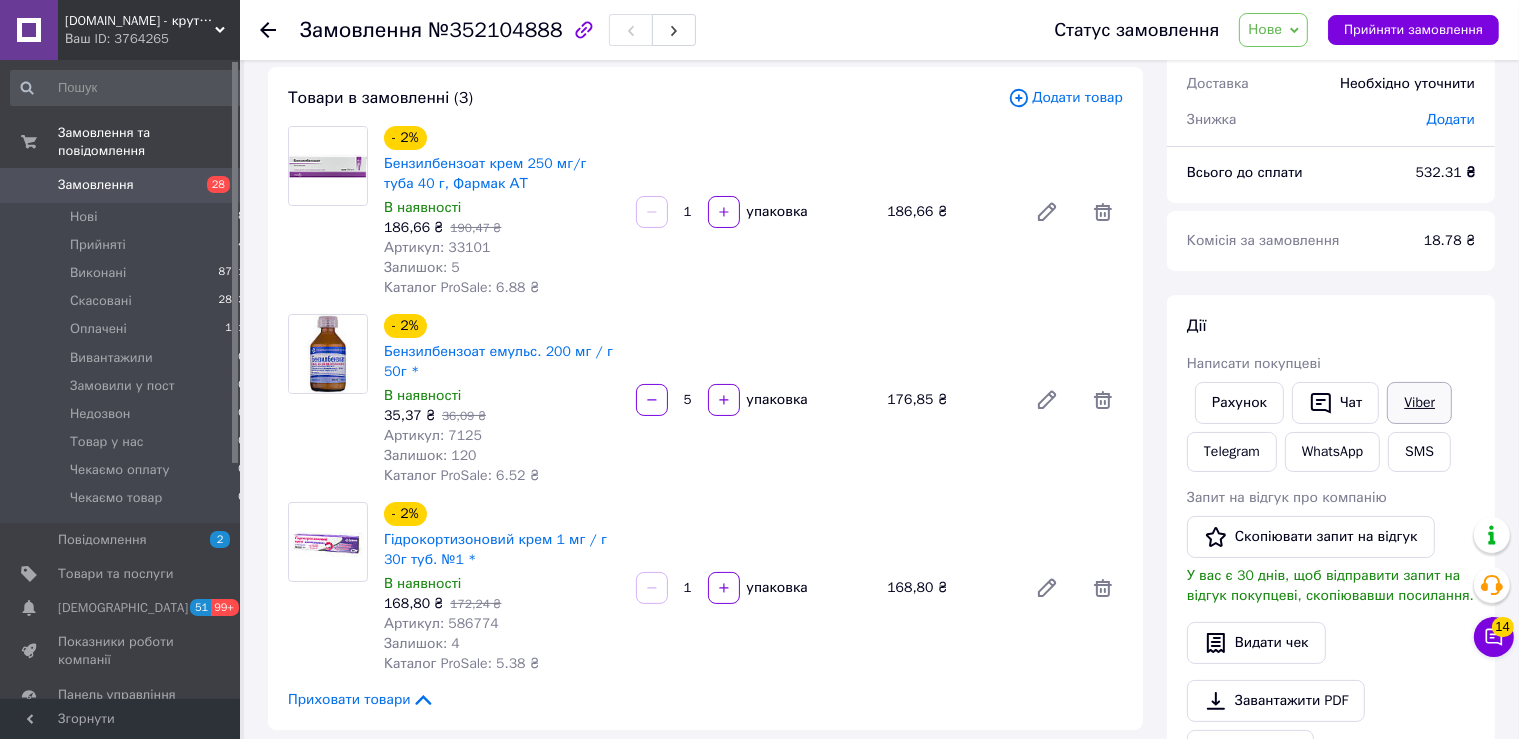 click on "Viber" at bounding box center [1419, 403] 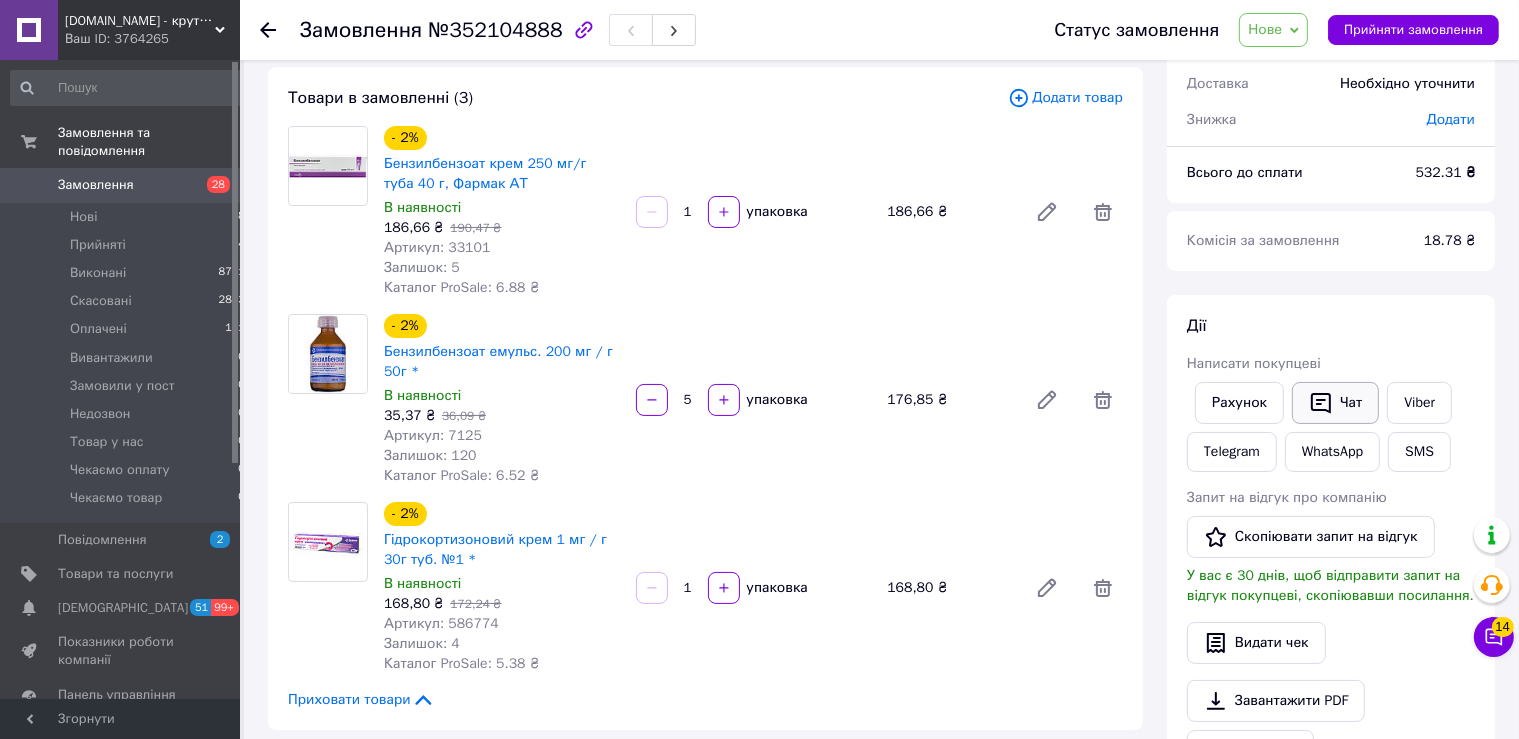 click on "Чат" at bounding box center [1335, 403] 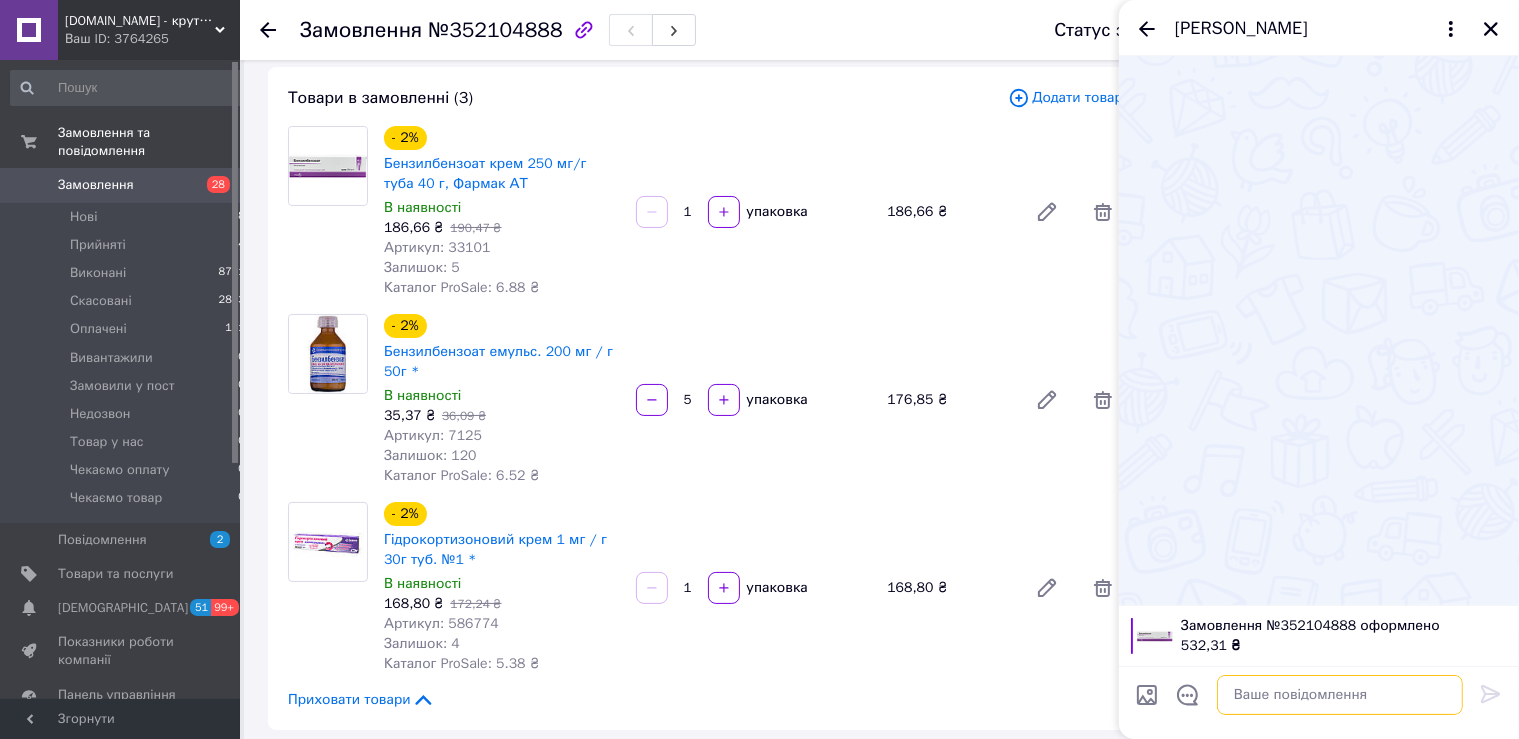 click at bounding box center [1340, 695] 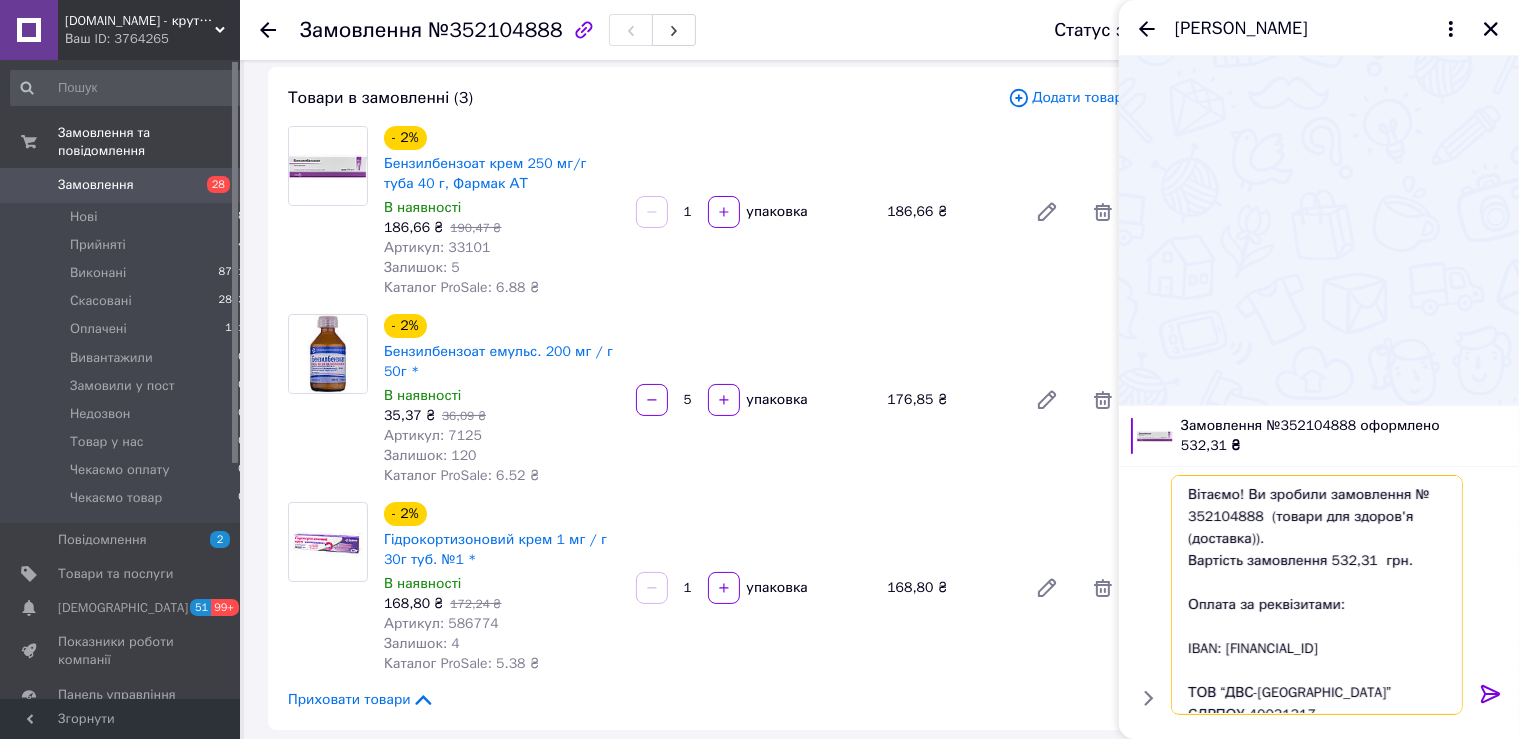 scroll, scrollTop: 548, scrollLeft: 0, axis: vertical 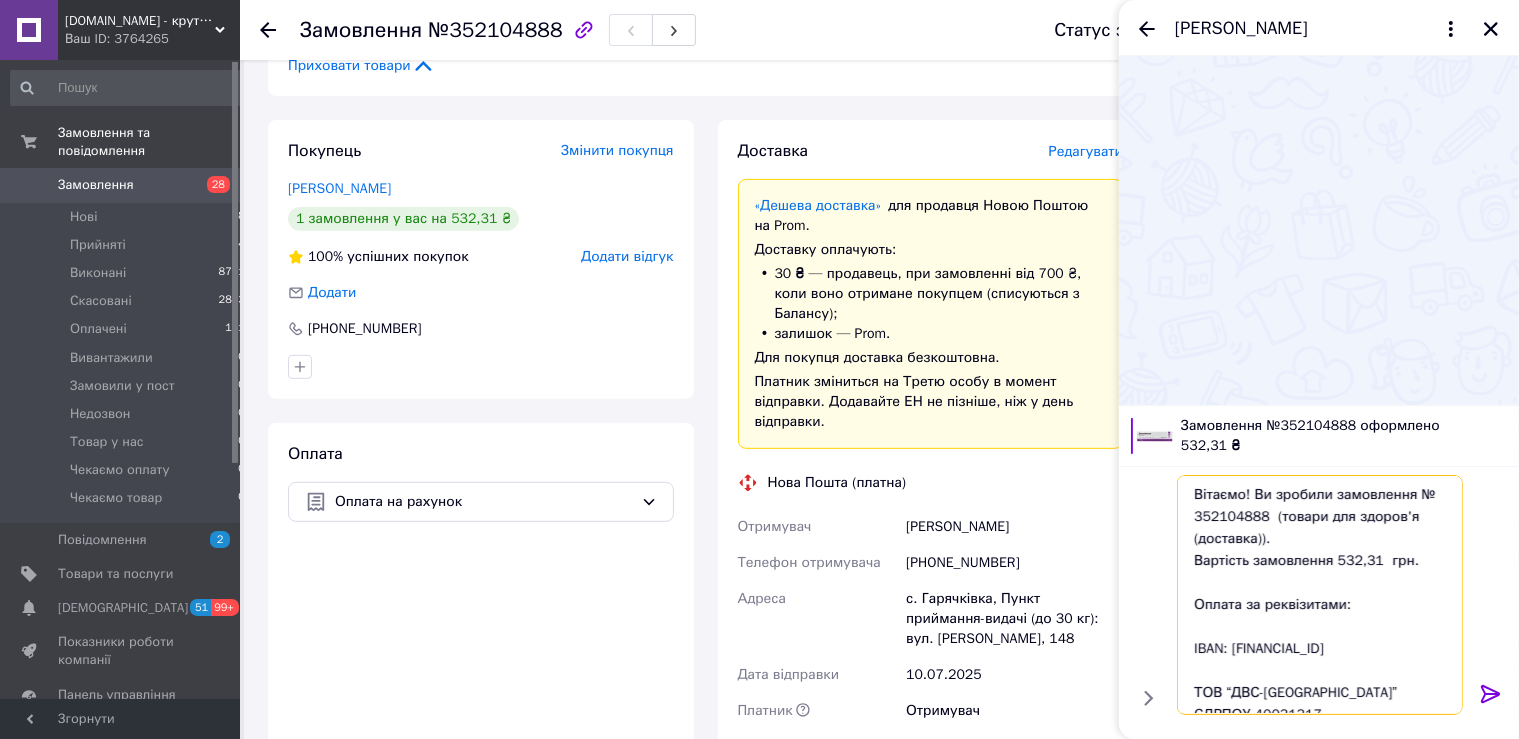 click on "Вітаємо! Ви зробили замовлення № 352104888  (товари для здоров'я (доставка)).
Вартість замовлення 532,31  грн.
Оплата за реквізитами:
IBAN: UA023052990000026009045022218
ТОВ “ДВС-Україна”
ЄДРПОУ 40031317
Призначення:  замовлення : 352104888
Після оплати надішліть нам, будь ласка, скрін квитанції про оплату:
на Viber
+38 (093) 950 01 47
або у  Чат Prom
Відправка протягом 3 робочих днів після оплати
(сб-нд — вихідні)
Відправка замовлення протягом трьох робочих днів після оплати (субота і неділя вихідні)." at bounding box center (1320, 595) 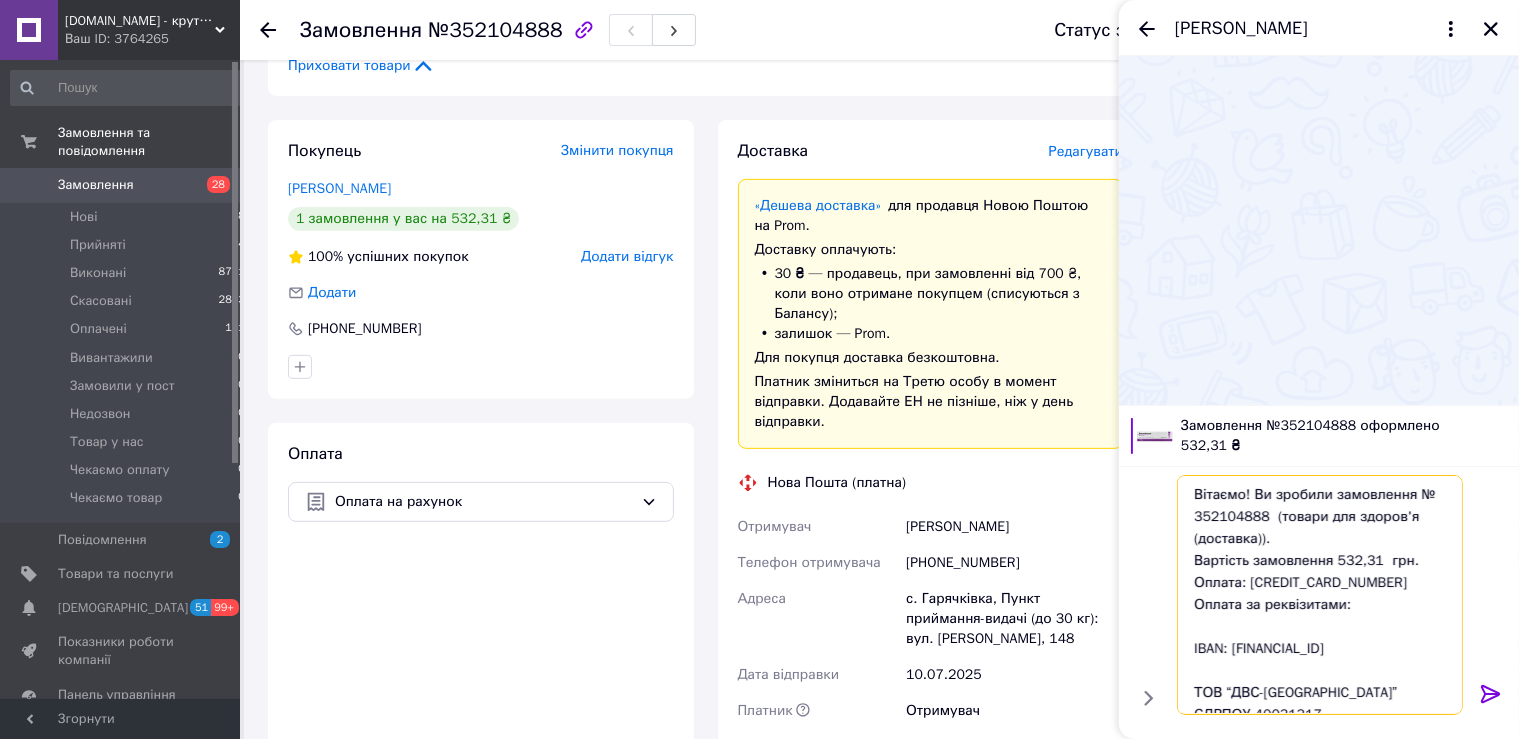 type on "Вітаємо! Ви зробили замовлення № 352104888  (товари для здоров'я (доставка)).
Вартість замовлення 532,31  грн.
Оплата: 5168 7450 3335 5964
Оплата за реквізитами:
IBAN: UA023052990000026009045022218
ТОВ “ДВС-Україна”
ЄДРПОУ 40031317
Призначення:  замовлення : 352104888
Після оплати надішліть нам, будь ласка, скрін квитанції про оплату:
на Viber
+38 (093) 950 01 47
або у  Чат Prom
Відправка протягом 3 робочих днів після оплати
(сб-нд — вихідні)
Відправка замовлення протягом трьох робочих днів після оплати (субота і неділя вихідні)." 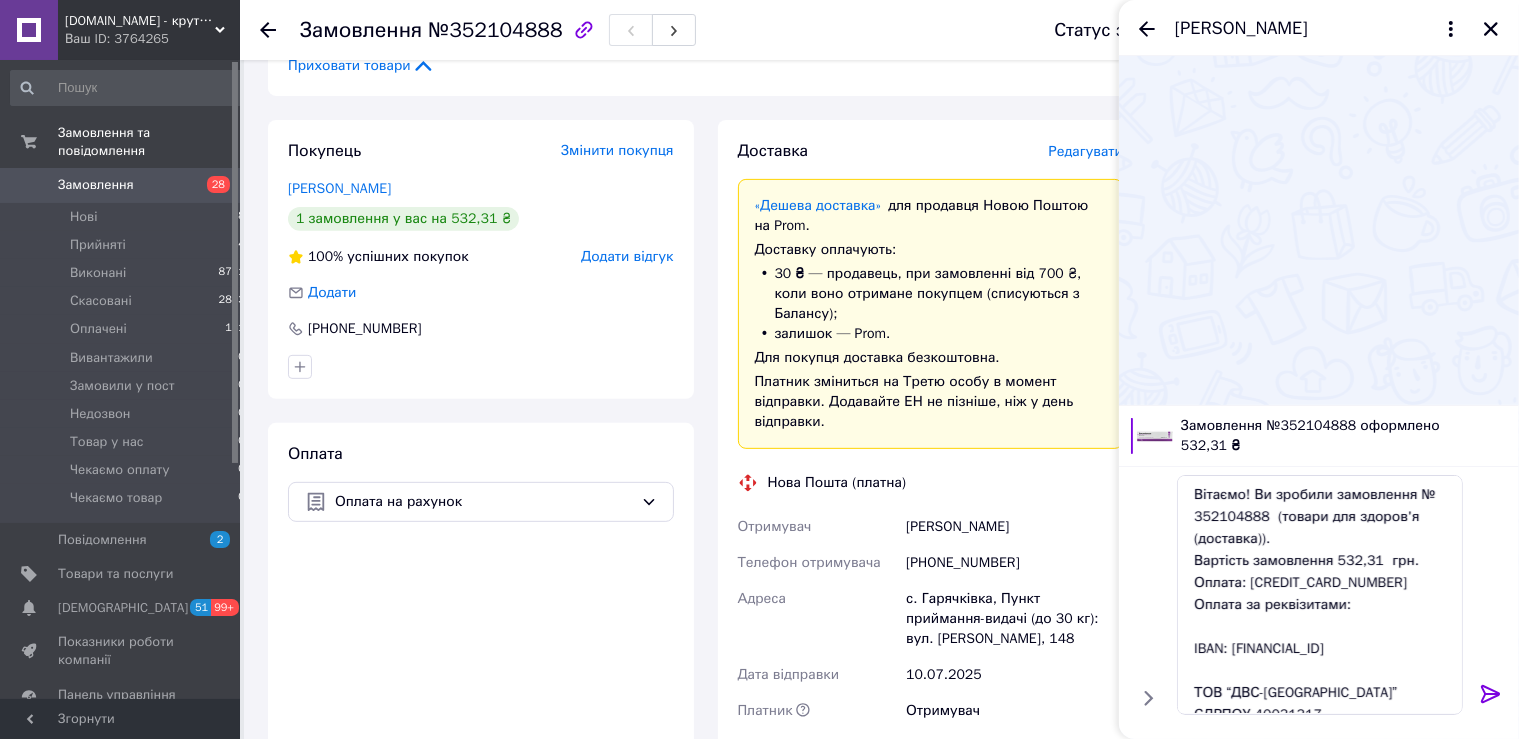 click 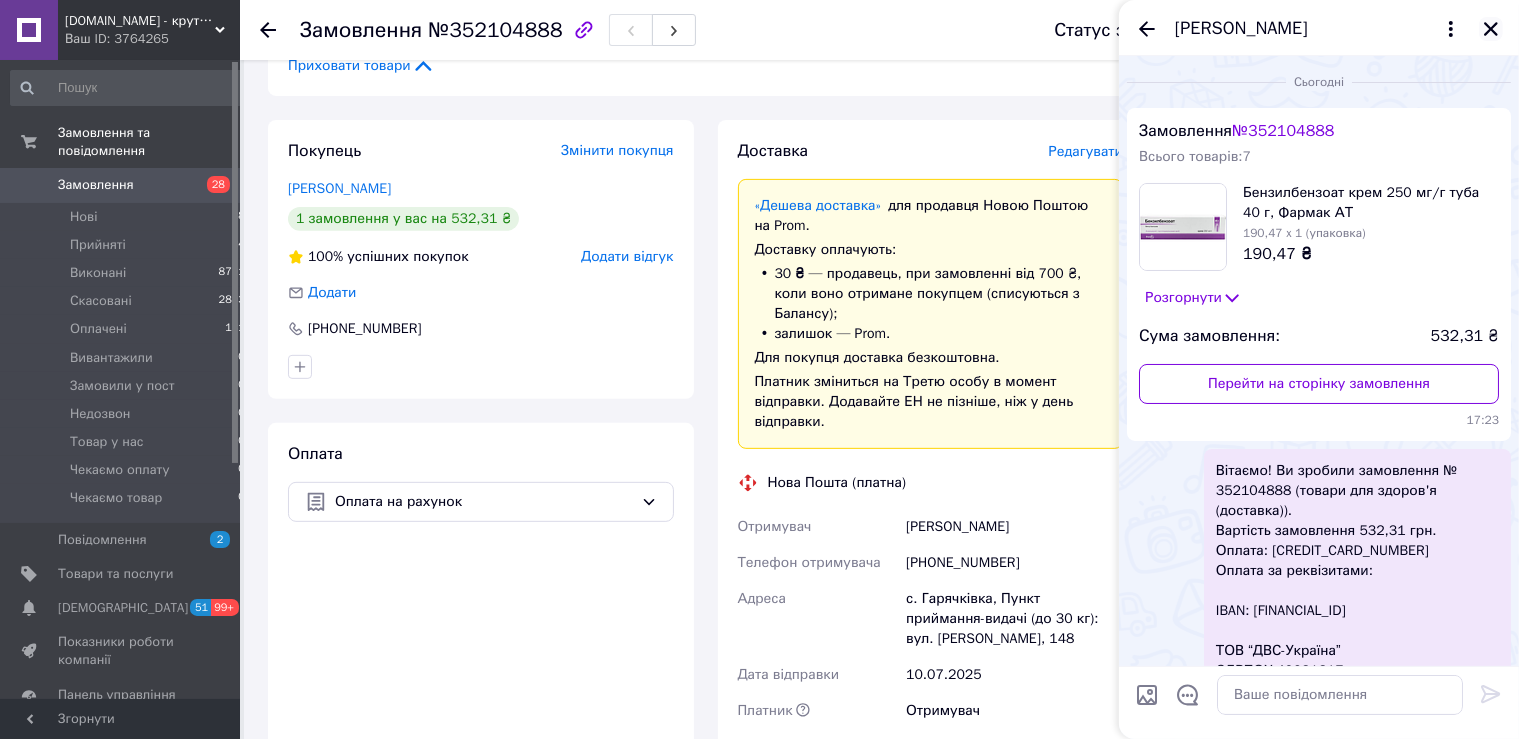 click 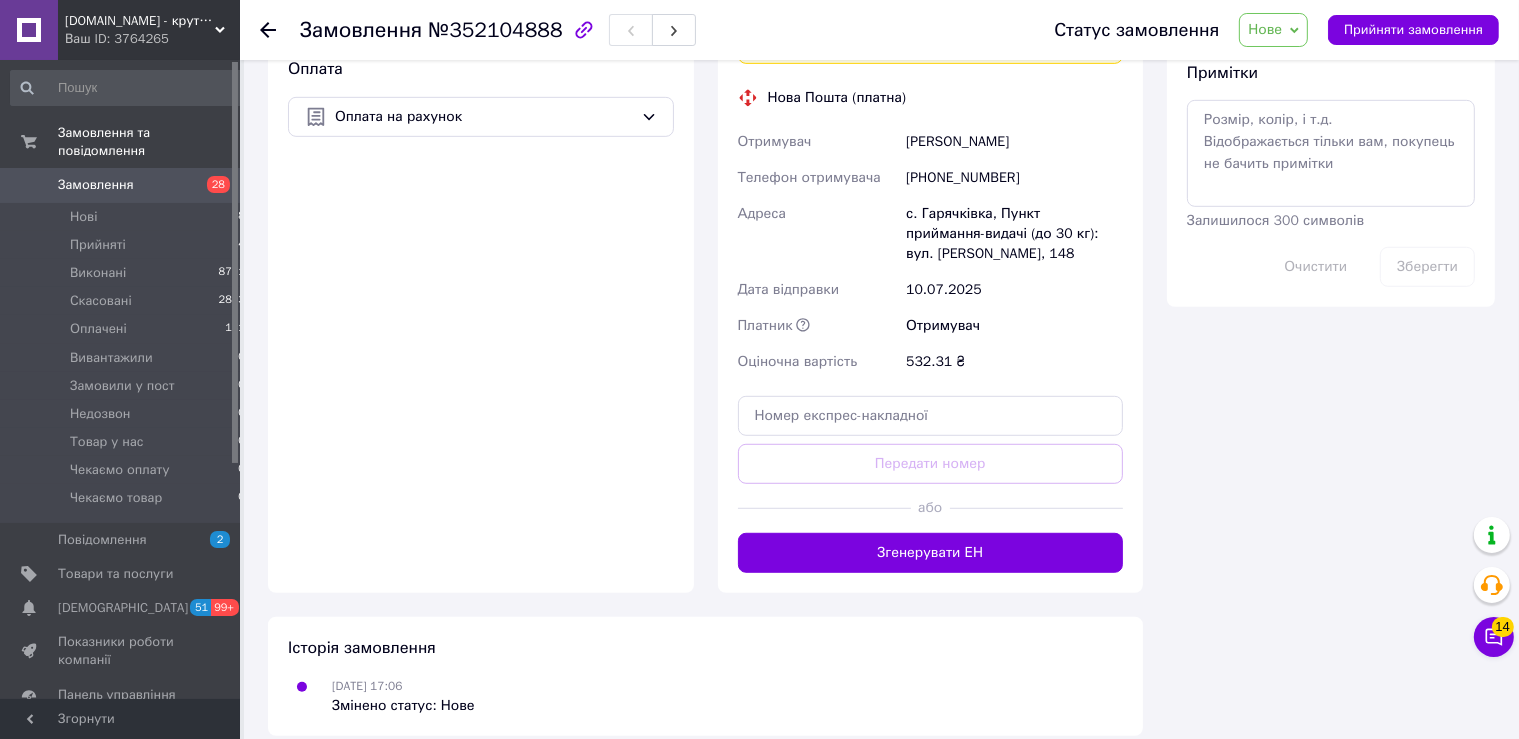scroll, scrollTop: 702, scrollLeft: 0, axis: vertical 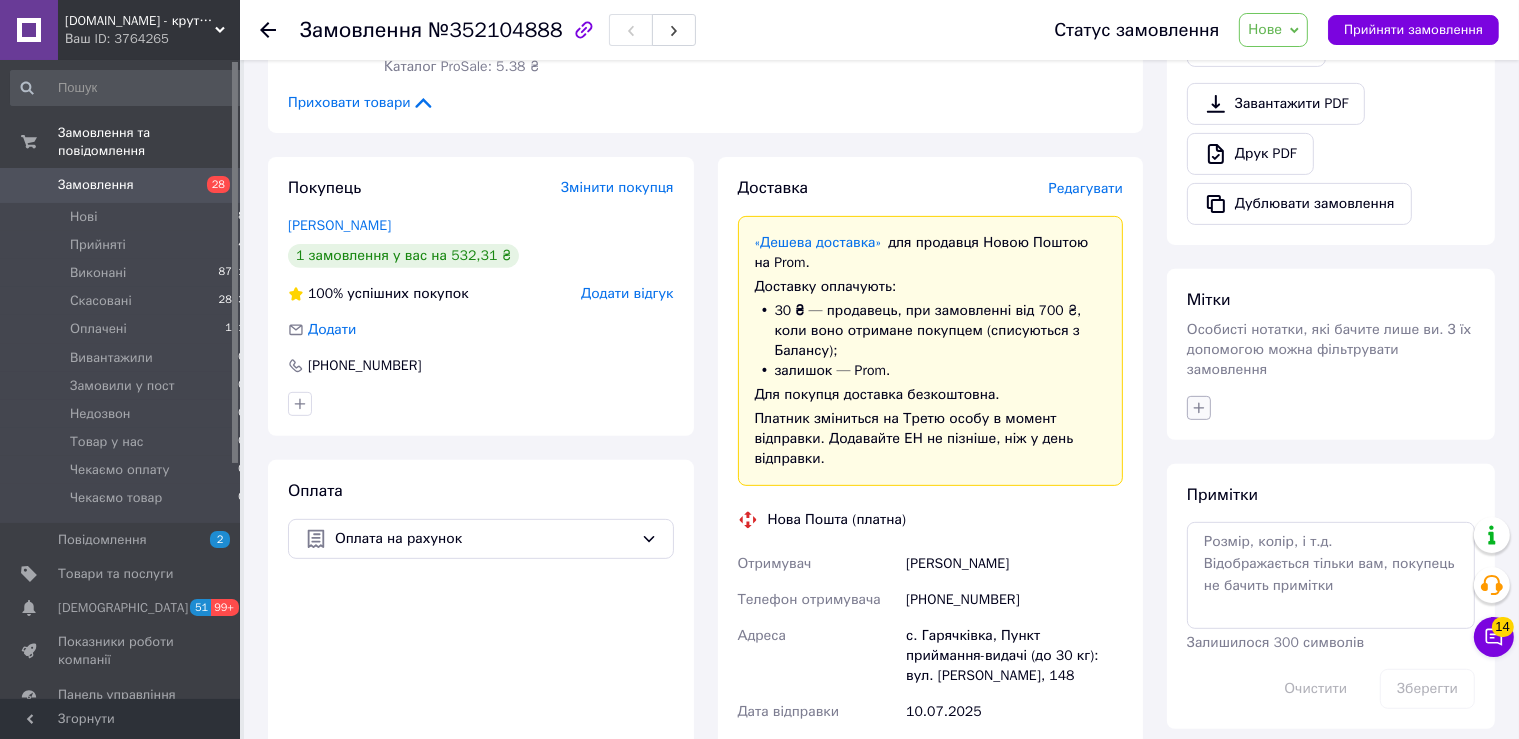 click 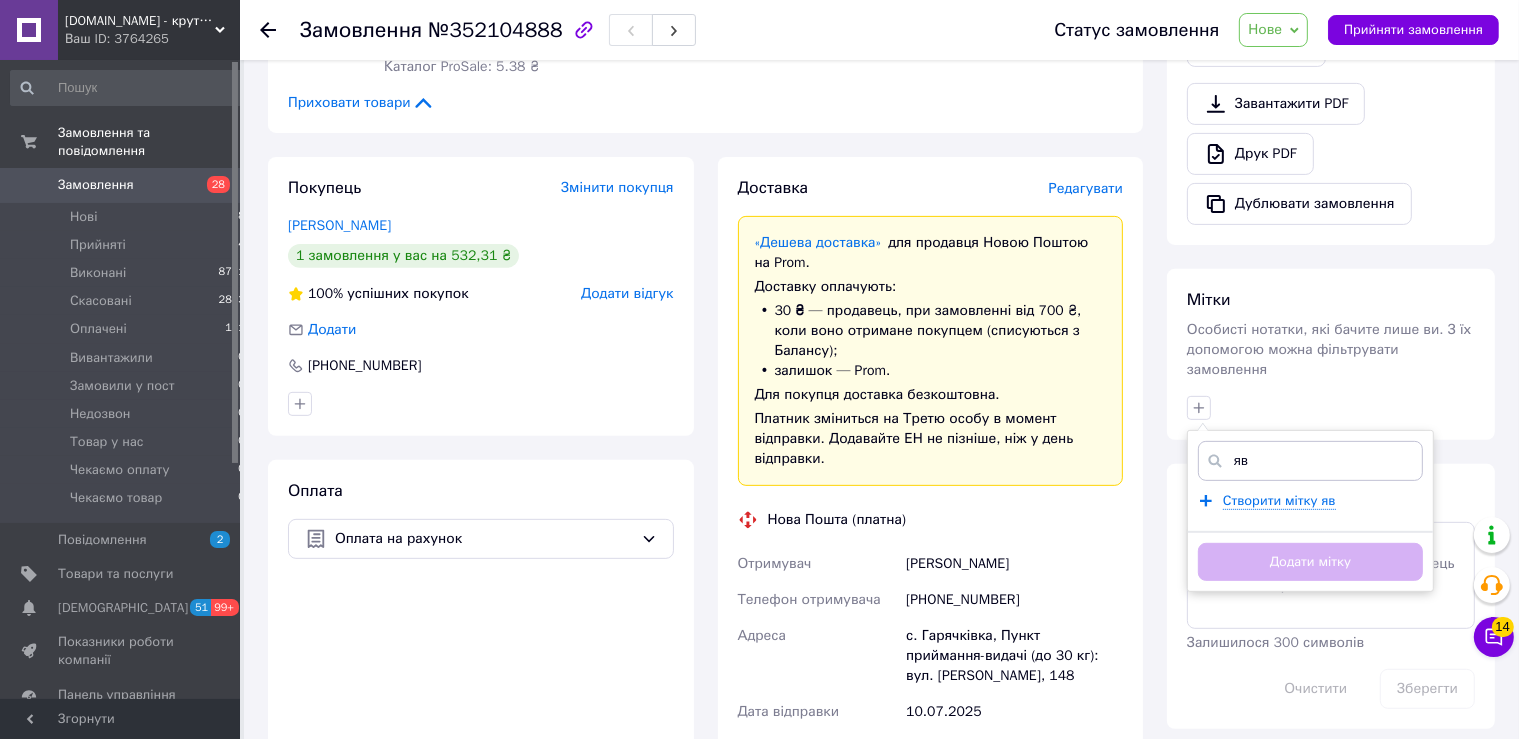 drag, startPoint x: 1226, startPoint y: 444, endPoint x: 1203, endPoint y: 444, distance: 23 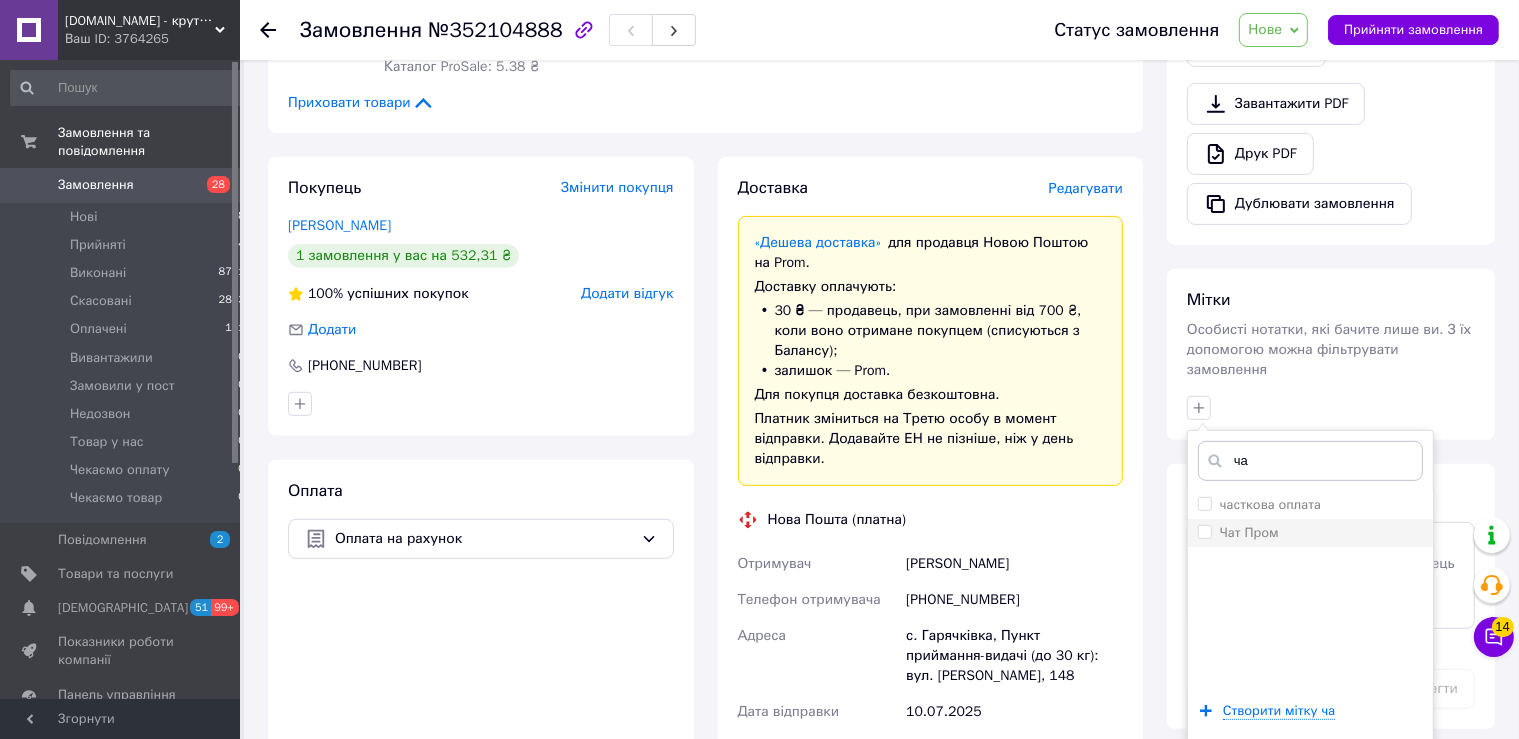type on "ча" 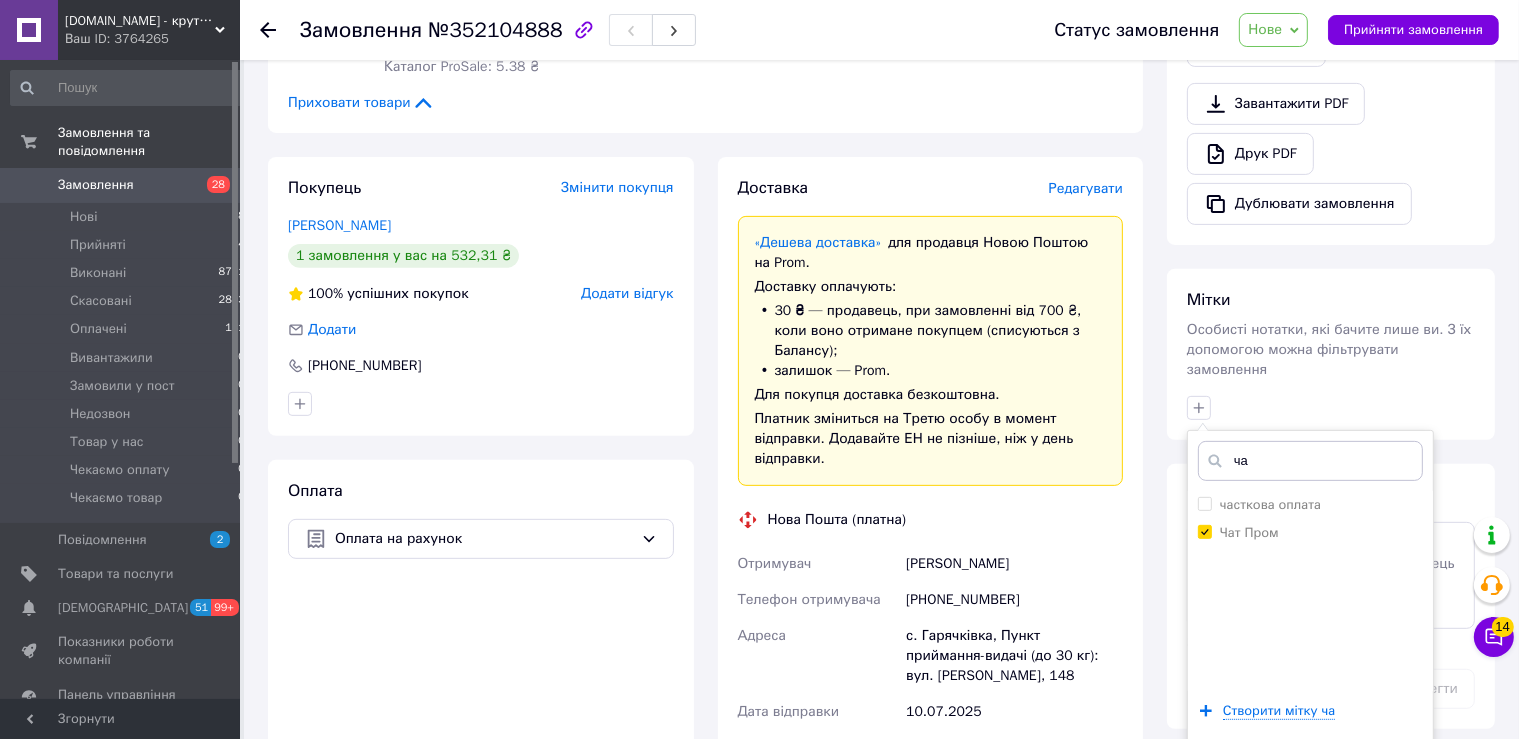 scroll, scrollTop: 1019, scrollLeft: 0, axis: vertical 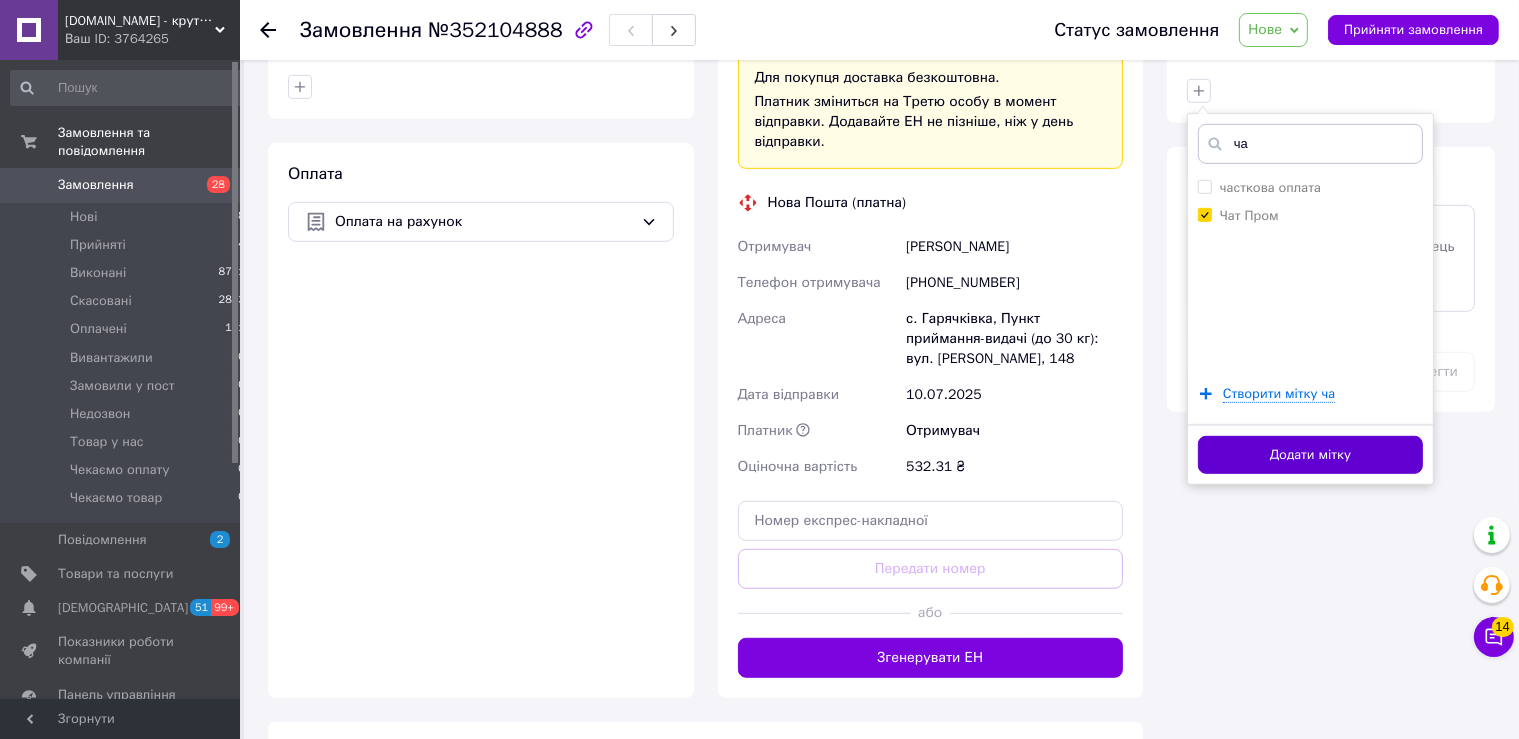 click on "Додати мітку" at bounding box center [1310, 455] 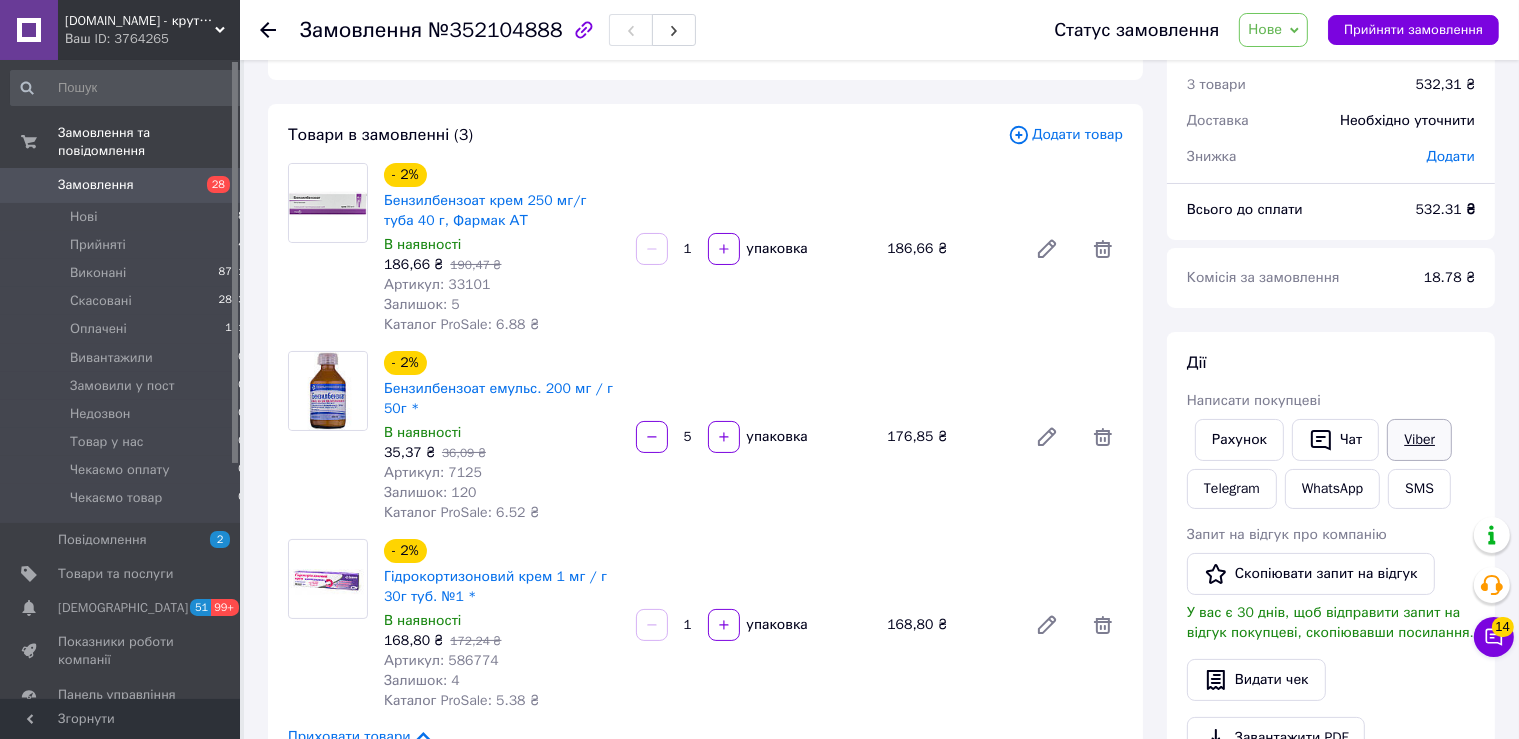 scroll, scrollTop: 0, scrollLeft: 0, axis: both 